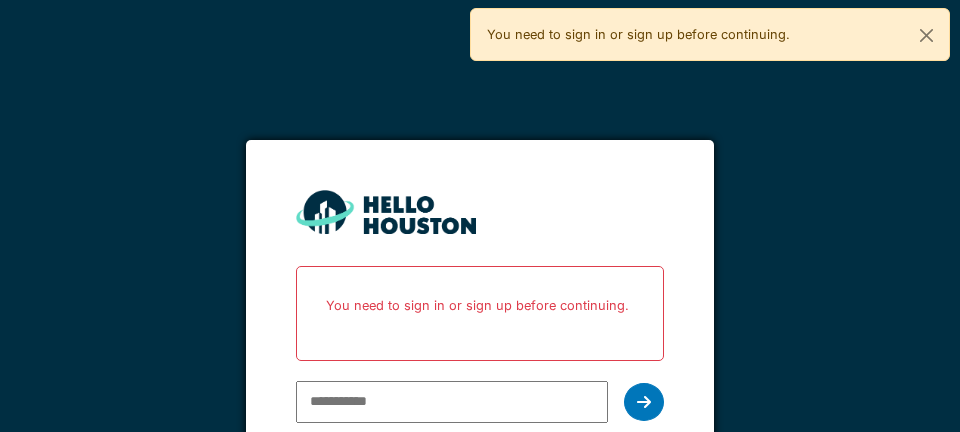 scroll, scrollTop: 0, scrollLeft: 0, axis: both 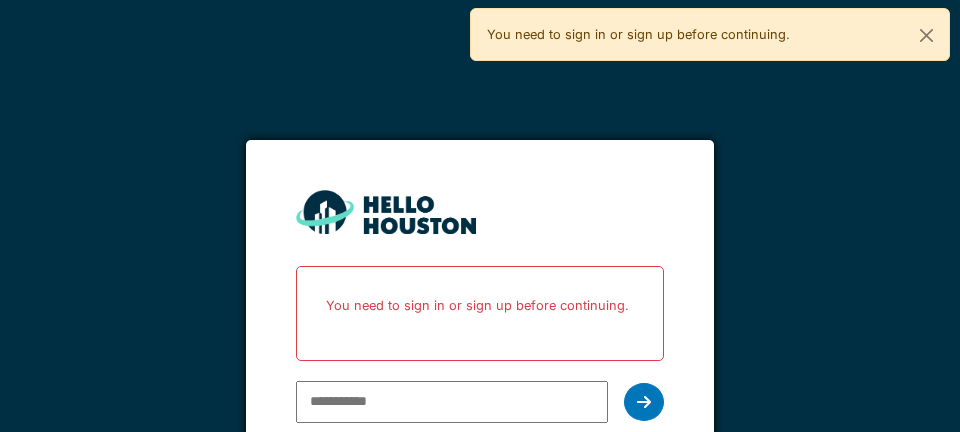 type on "**********" 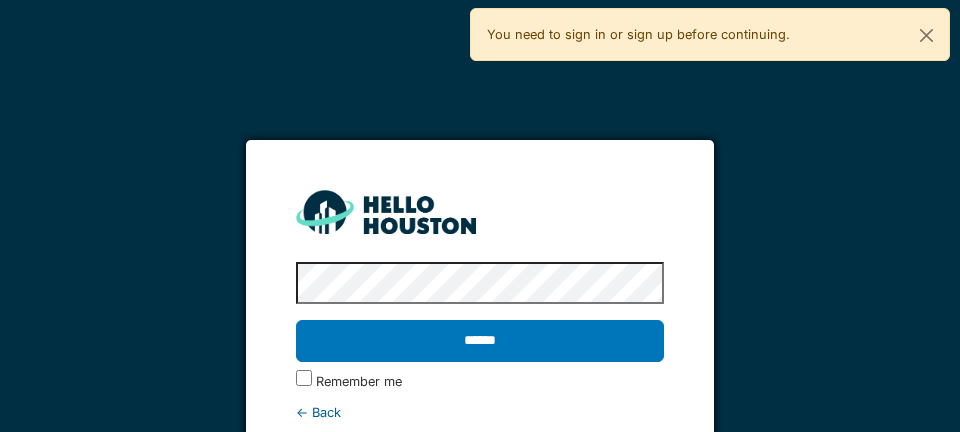 click on "******" at bounding box center (479, 341) 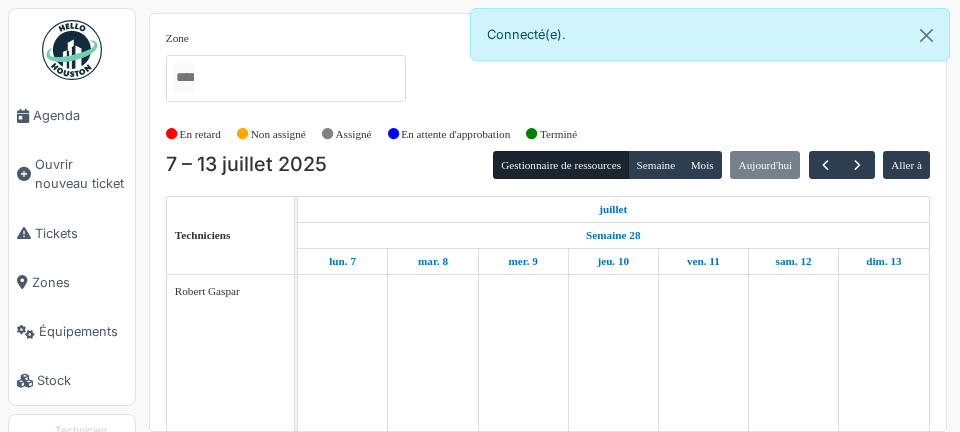 scroll, scrollTop: 0, scrollLeft: 0, axis: both 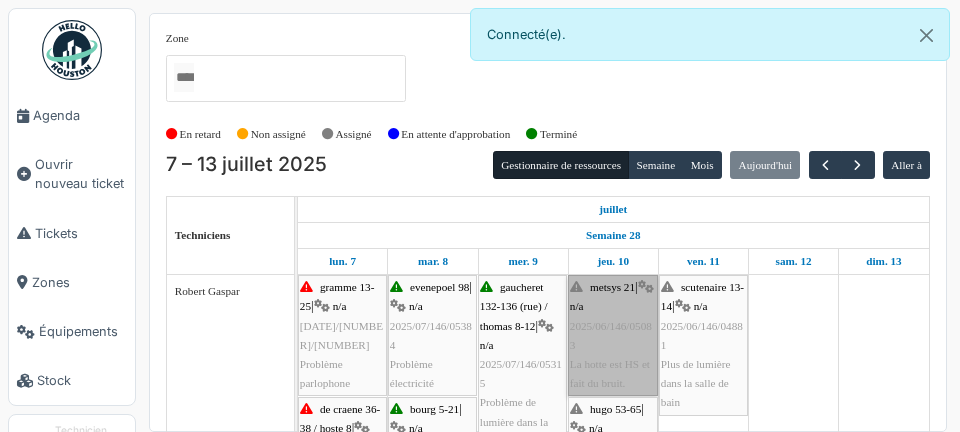 click on "metsys [NUMBER]
|     n/a
[DATE]/[NUMBER]/[NUMBER]/[NUMBER]
La hotte est HS et fait du bruit." at bounding box center (613, 335) 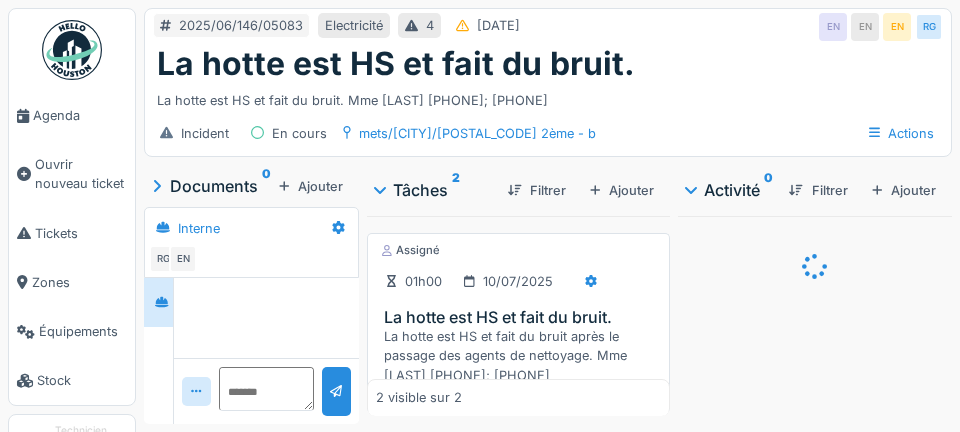 scroll, scrollTop: 0, scrollLeft: 0, axis: both 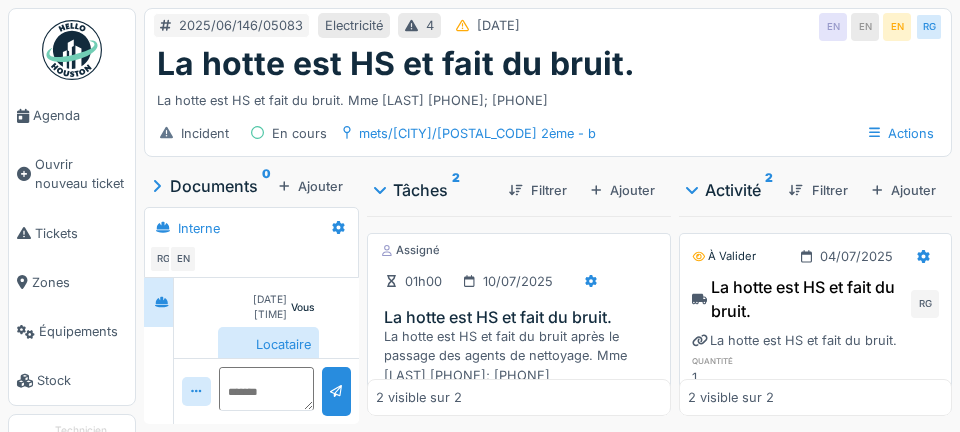 click on "Agenda" at bounding box center (80, 115) 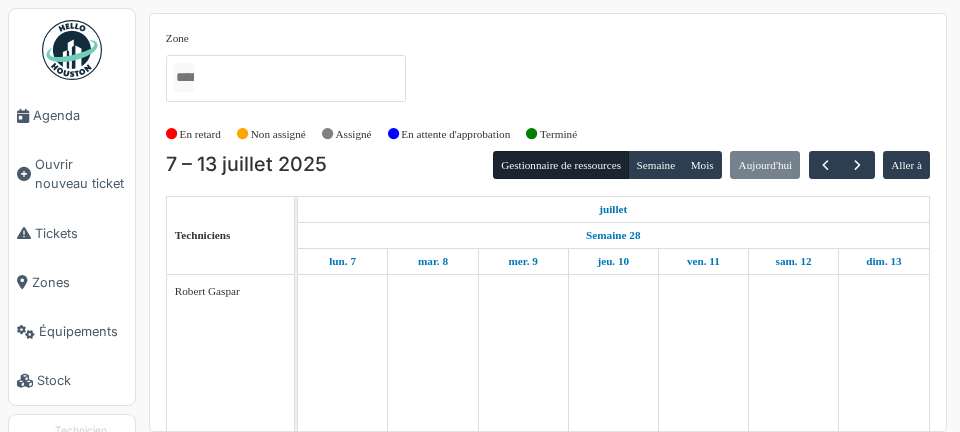 scroll, scrollTop: 0, scrollLeft: 0, axis: both 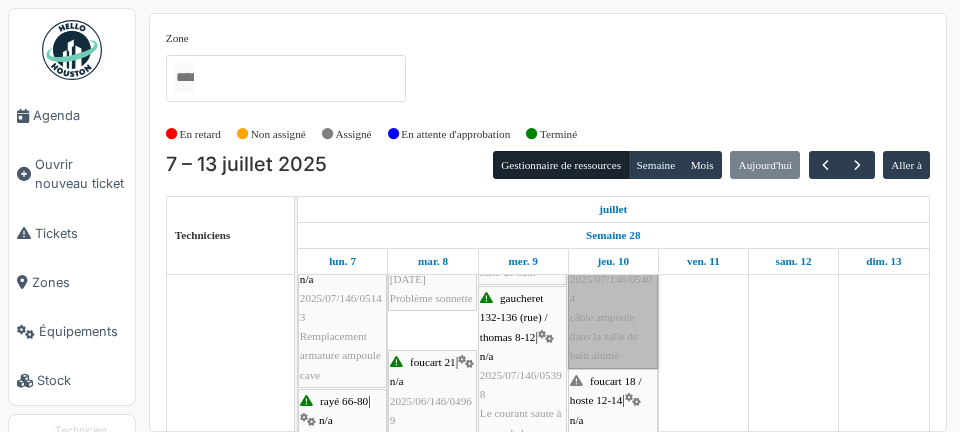 click on "hugo 53-65
|     n/a
2025/07/146/05404
câble ampoule dans la salle de bain abimé" at bounding box center (613, 298) 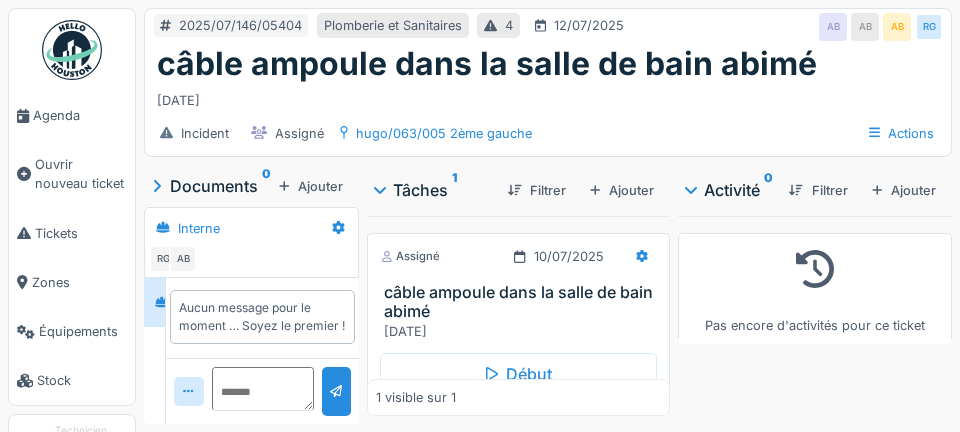 scroll, scrollTop: 0, scrollLeft: 0, axis: both 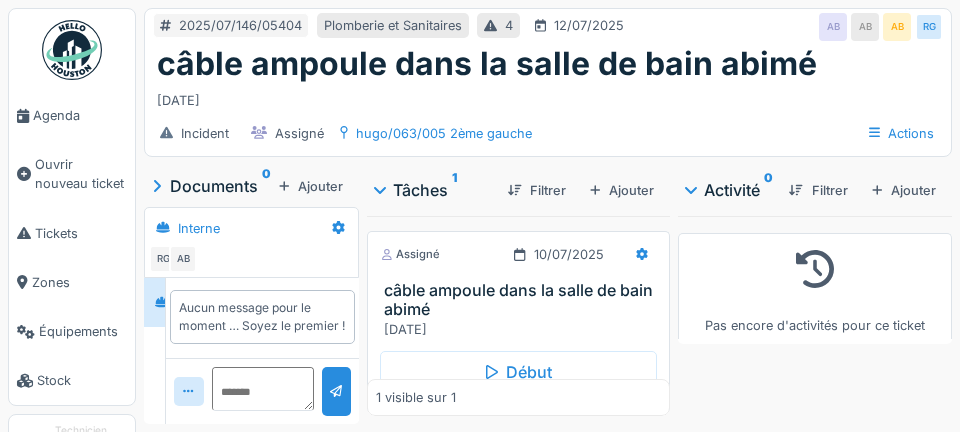 click on "câble ampoule dans la salle de bain abimé" at bounding box center [522, 300] 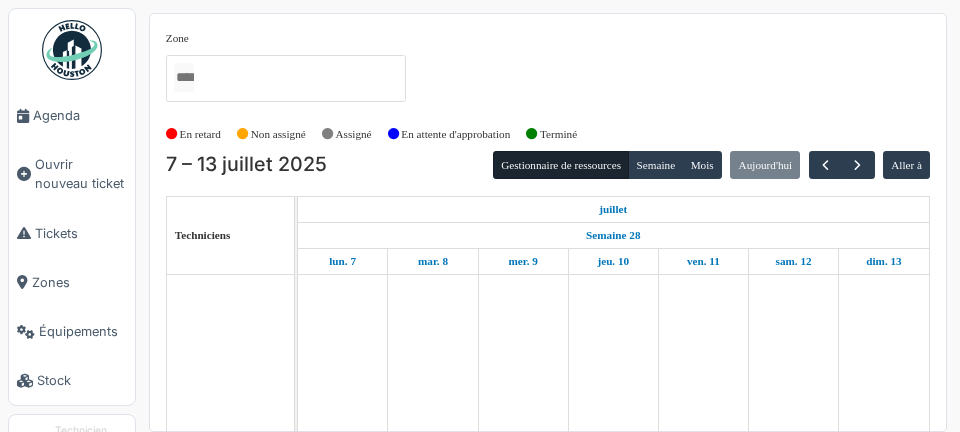 scroll, scrollTop: 0, scrollLeft: 0, axis: both 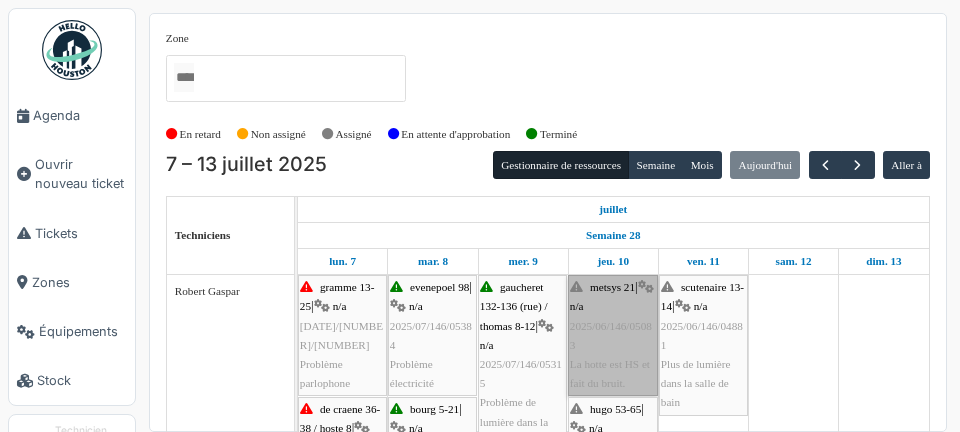click on "metsys 21
|     n/a
2025/06/146/05083
La hotte est HS et fait du bruit." at bounding box center (613, 335) 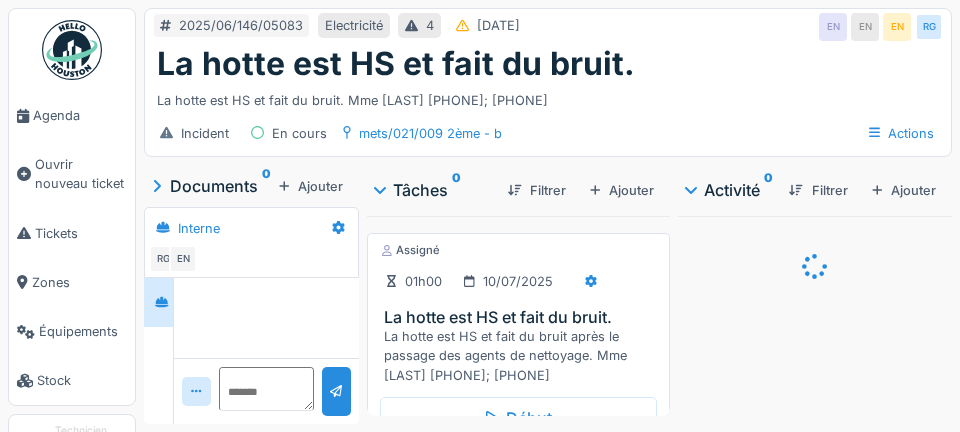 scroll, scrollTop: 0, scrollLeft: 0, axis: both 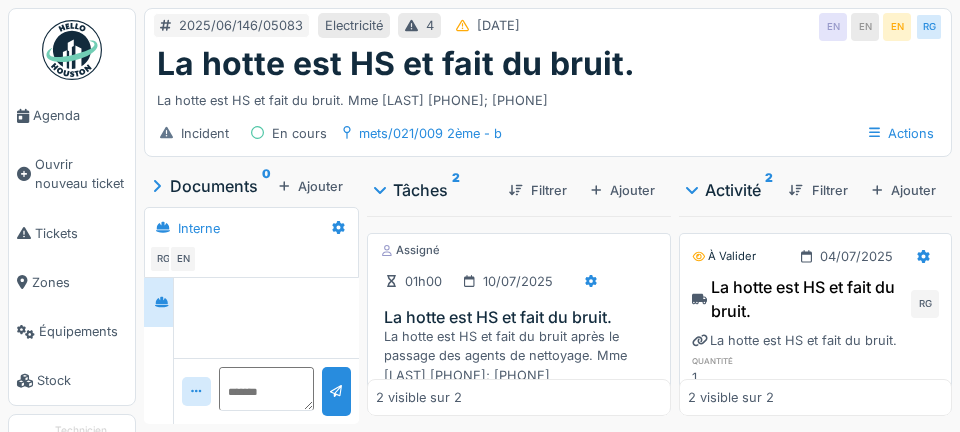 click on "La hotte est HS et fait du bruit." at bounding box center (523, 317) 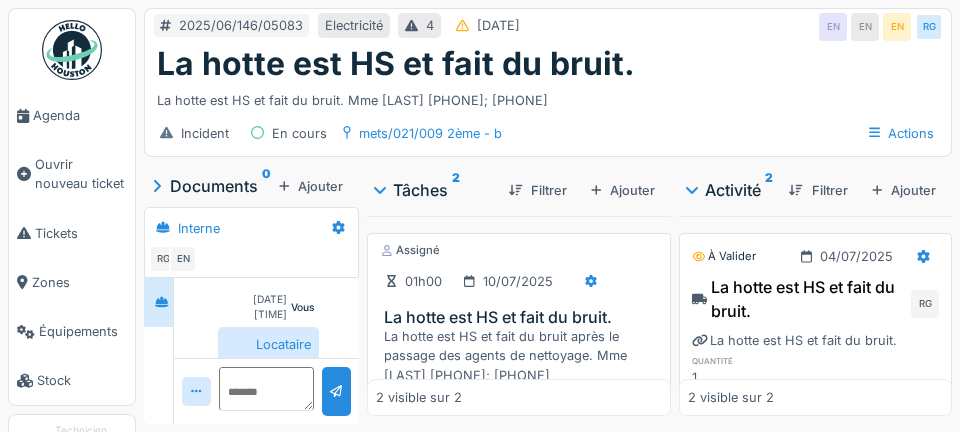 scroll, scrollTop: 93, scrollLeft: 0, axis: vertical 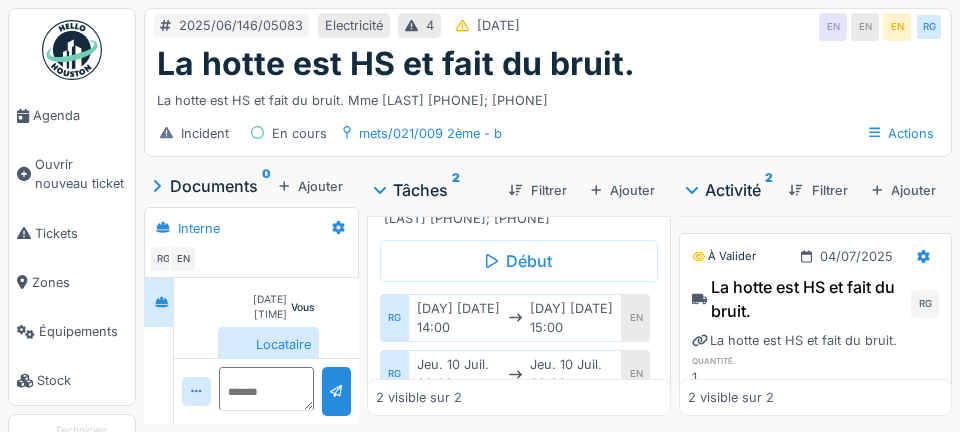 click on "Agenda" at bounding box center (80, 115) 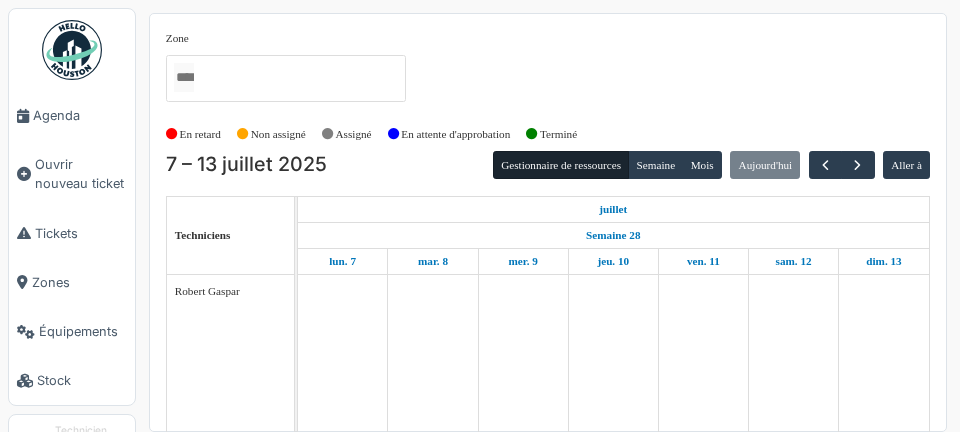 scroll, scrollTop: 0, scrollLeft: 0, axis: both 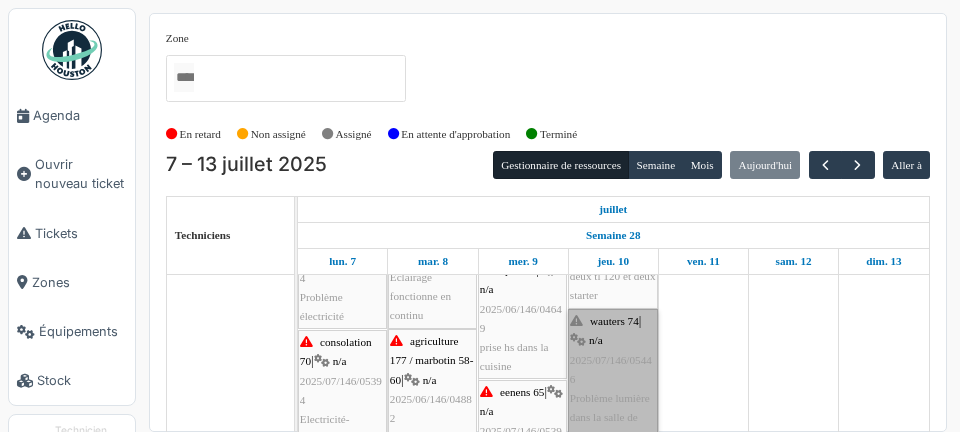 click on "wauters 74
|     n/a
2025/07/146/05446
Problème lumière dans la salle de bain" at bounding box center [613, 379] 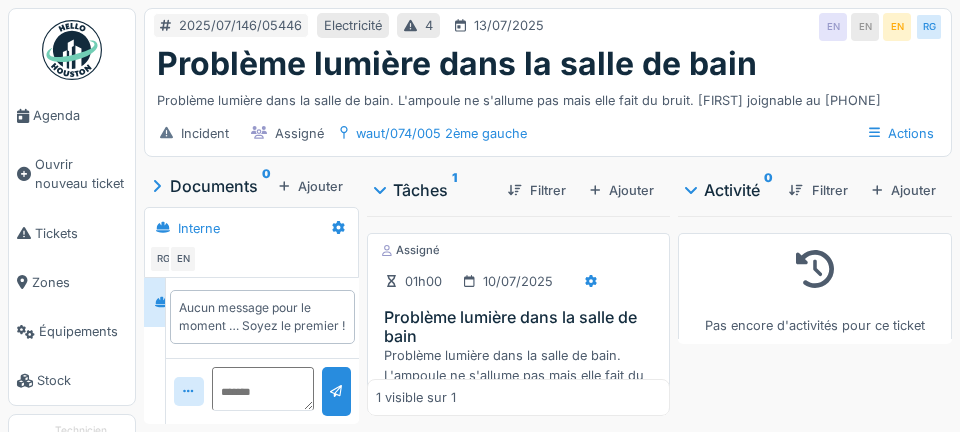 scroll, scrollTop: 0, scrollLeft: 0, axis: both 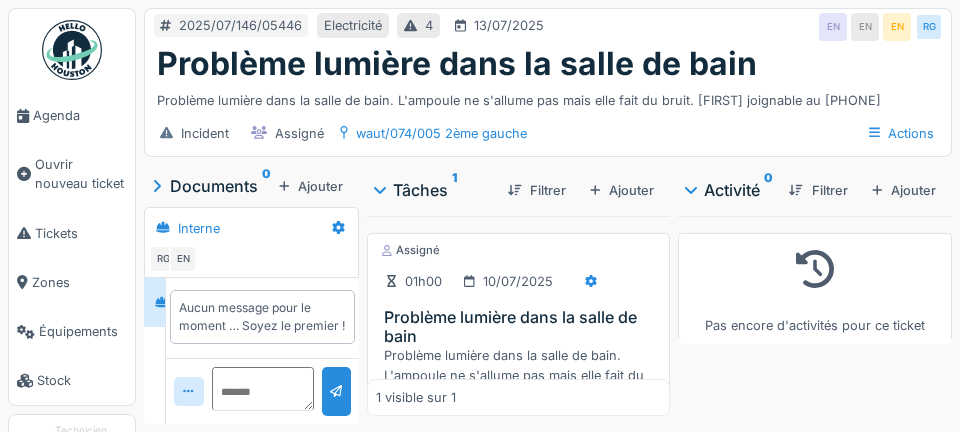 click on "Agenda" at bounding box center [80, 115] 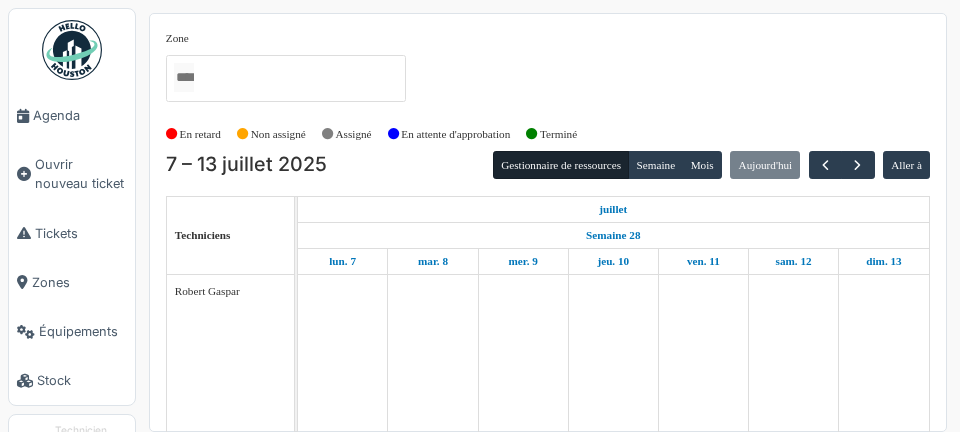 scroll, scrollTop: 0, scrollLeft: 0, axis: both 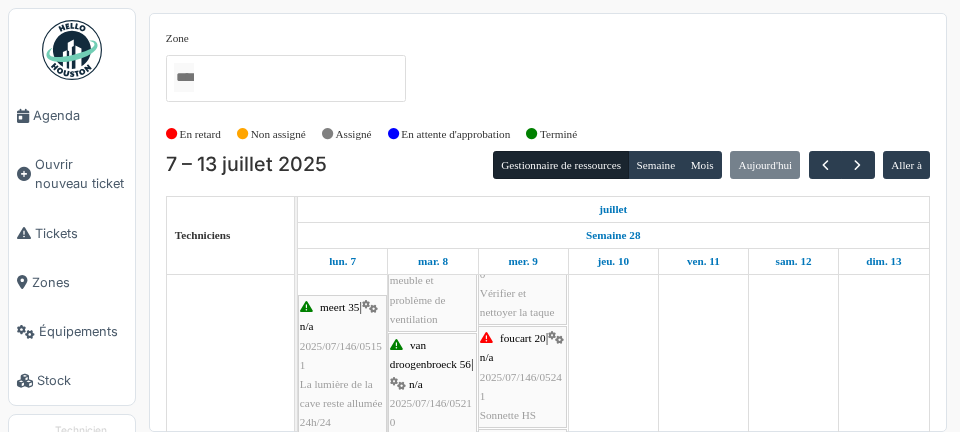 click on "Agenda" at bounding box center (80, 115) 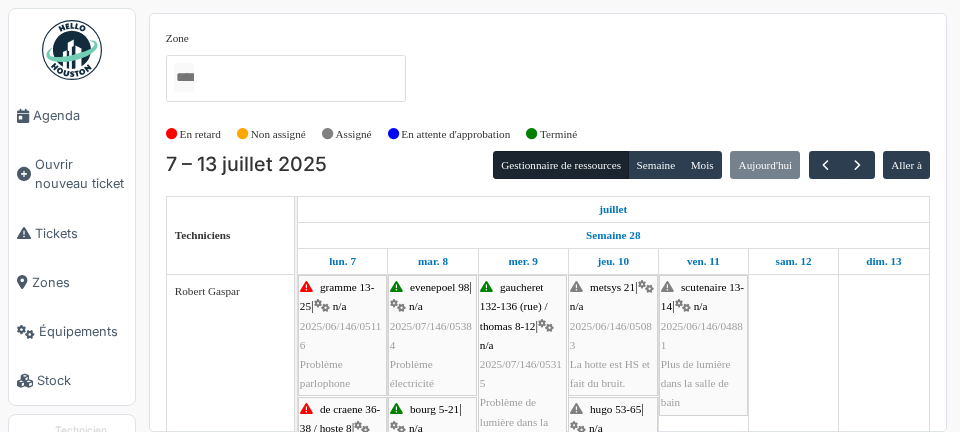 scroll, scrollTop: 0, scrollLeft: 0, axis: both 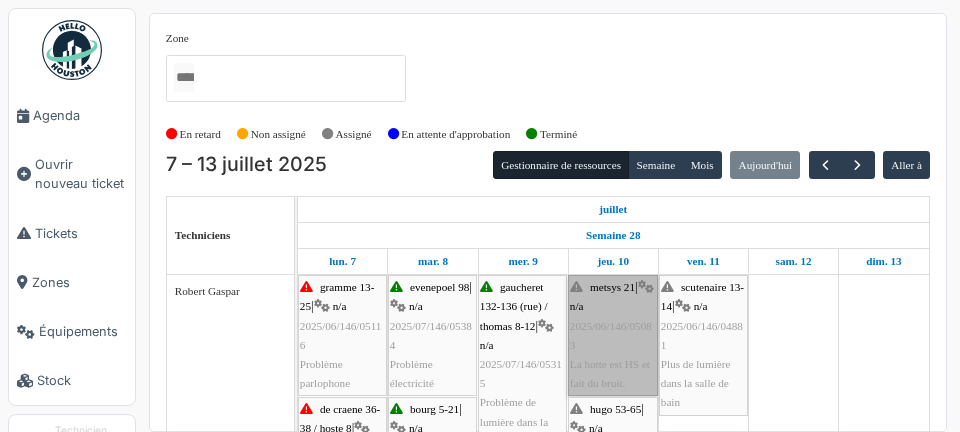 click on "[LAST] [NUMBER]
|     n/a
[DATE][NUMBER]/[NUMBER]
La hotte est HS et fait du bruit." at bounding box center [613, 335] 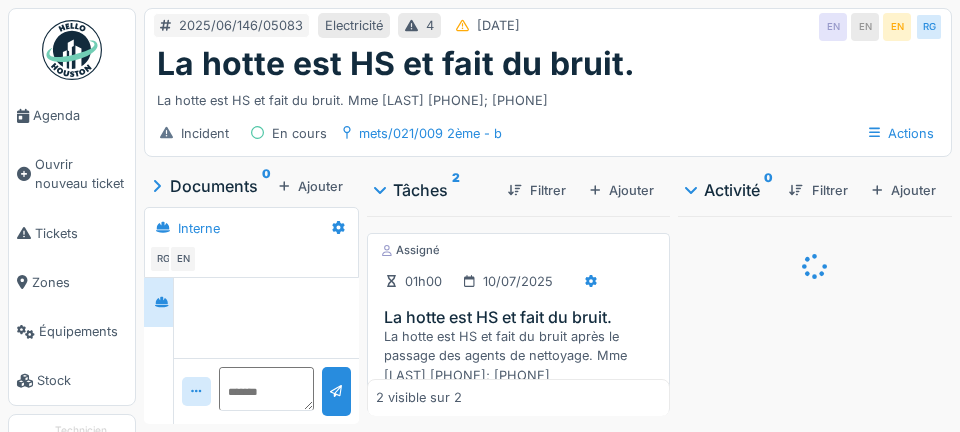scroll, scrollTop: 0, scrollLeft: 0, axis: both 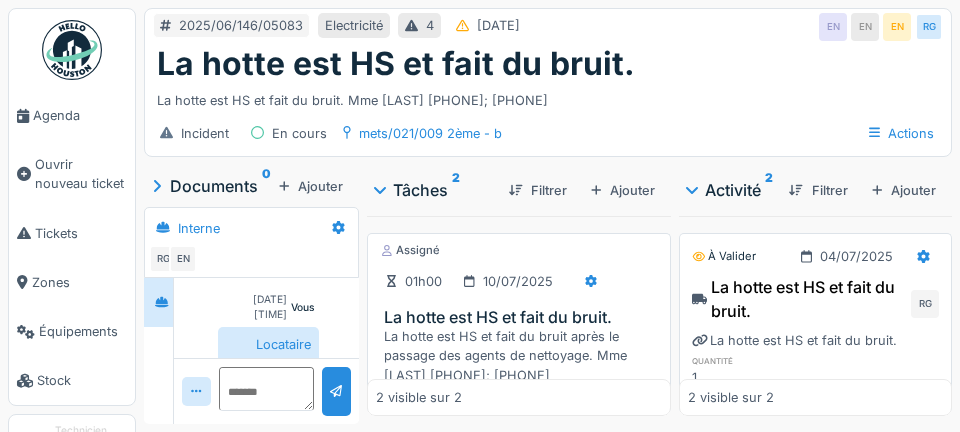click on "Début" at bounding box center (519, 418) 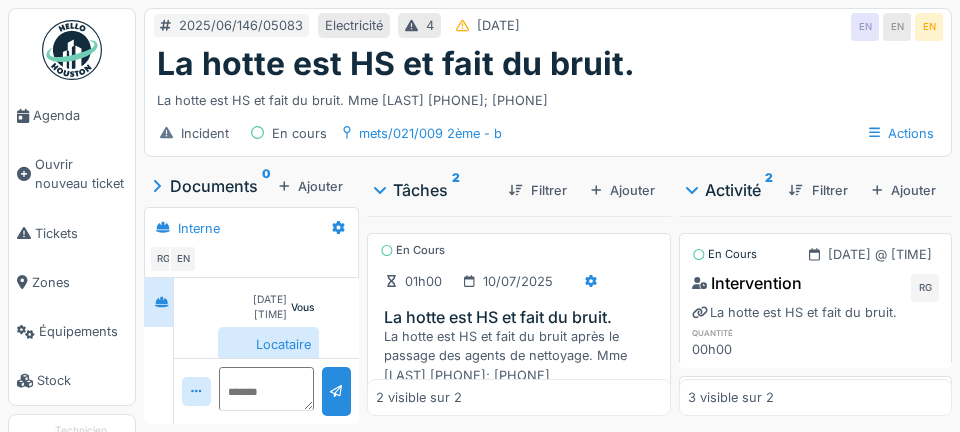 click at bounding box center (591, 281) 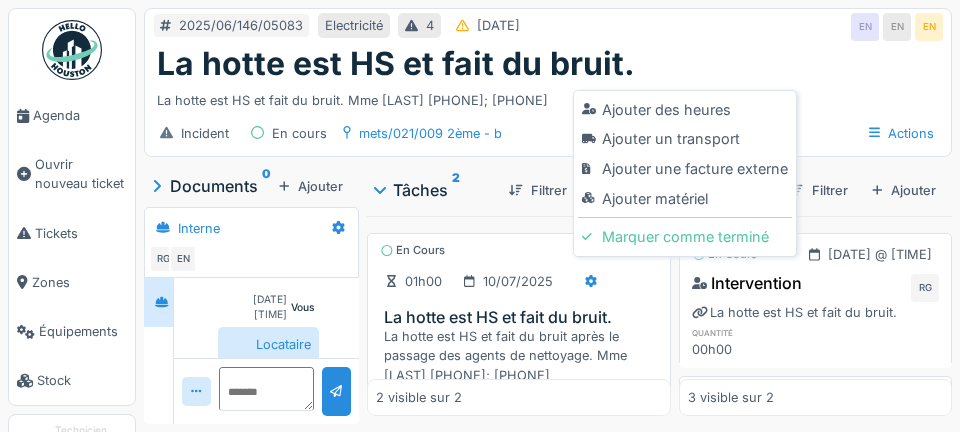 click on "Ajouter un transport" at bounding box center (684, 139) 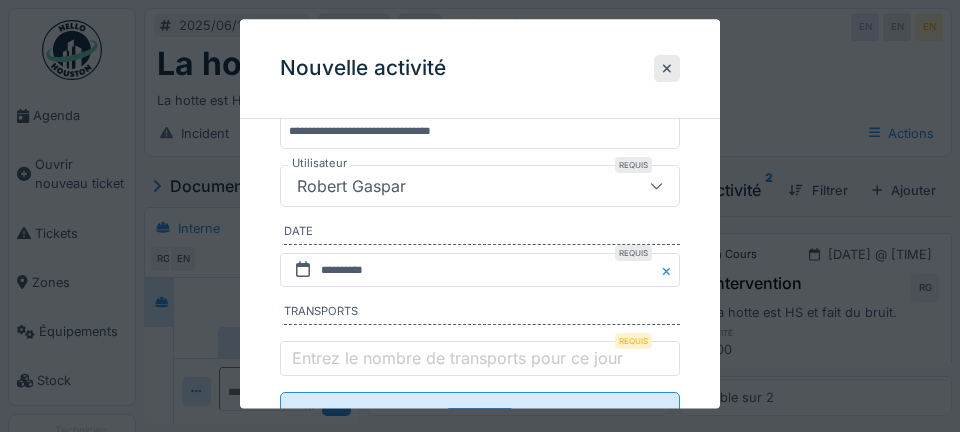 scroll, scrollTop: 295, scrollLeft: 0, axis: vertical 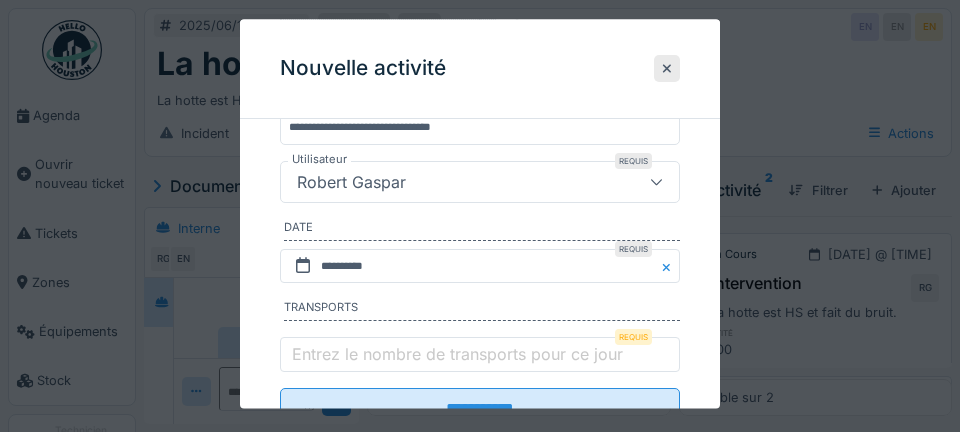 click on "Entrez le nombre de transports pour ce jour" at bounding box center [457, 354] 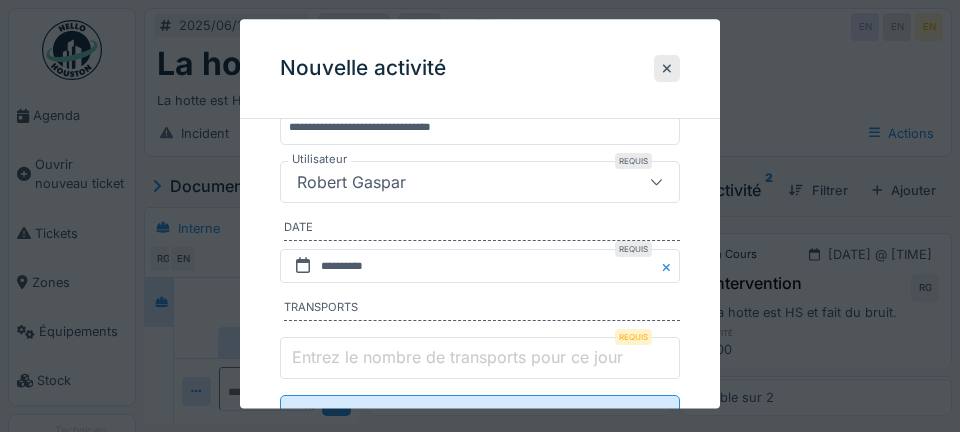click on "Entrez le nombre de transports pour ce jour" at bounding box center (480, 359) 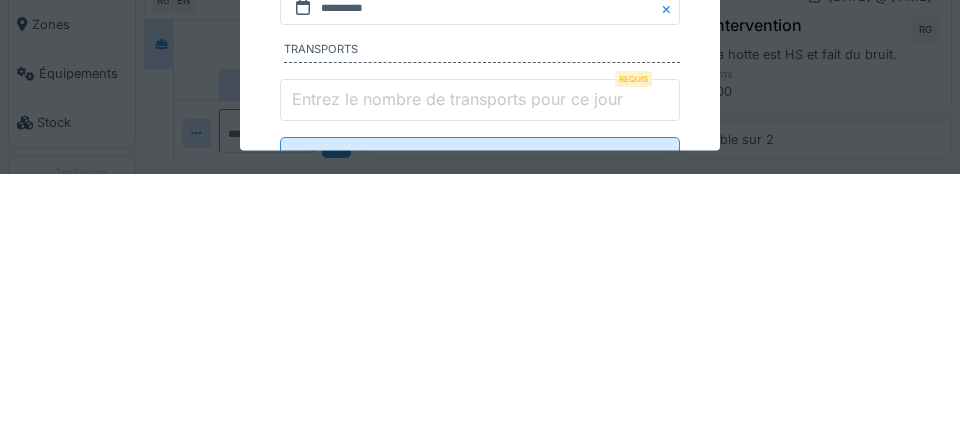 scroll, scrollTop: 13, scrollLeft: 0, axis: vertical 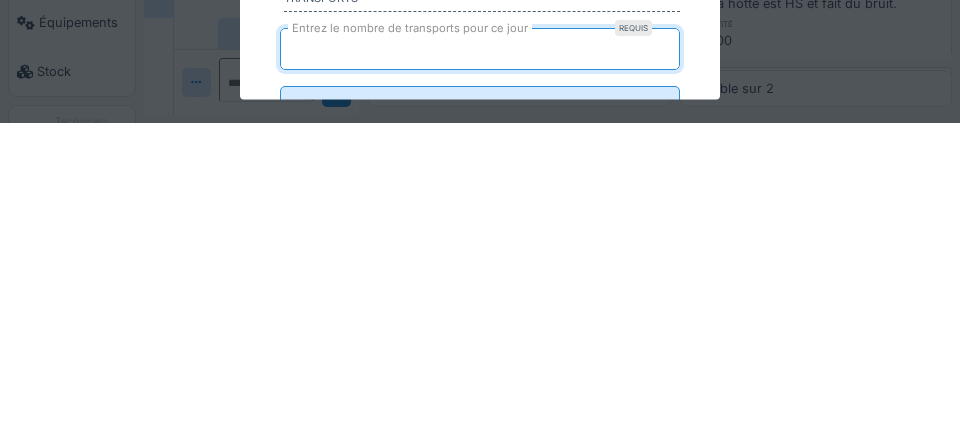 type on "*" 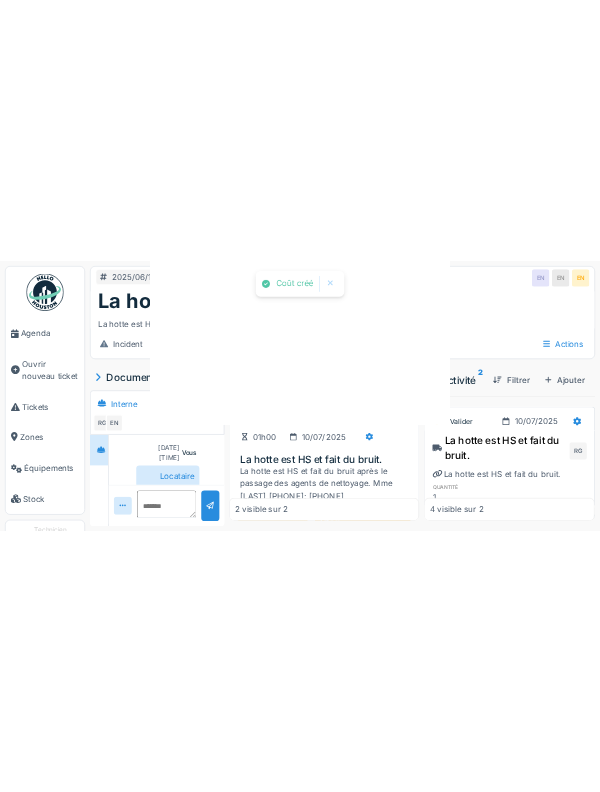 scroll, scrollTop: 0, scrollLeft: 0, axis: both 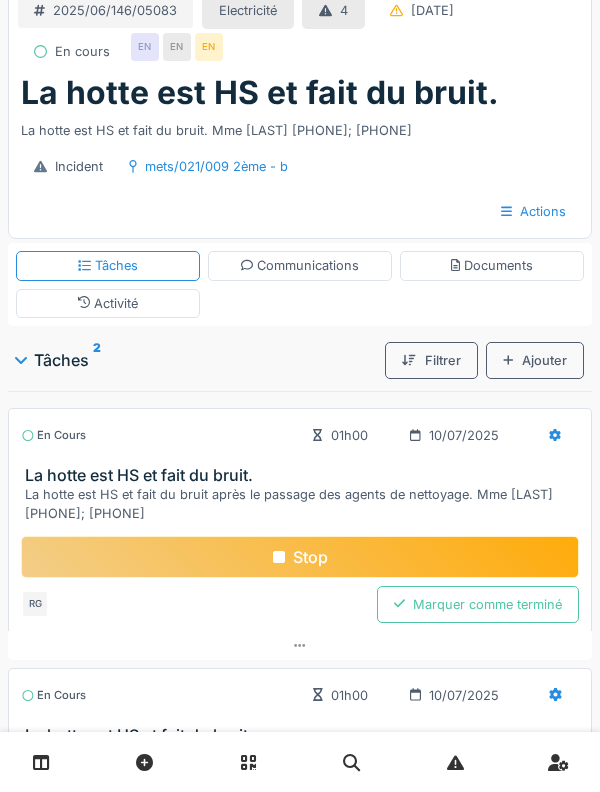 click at bounding box center [300, 762] 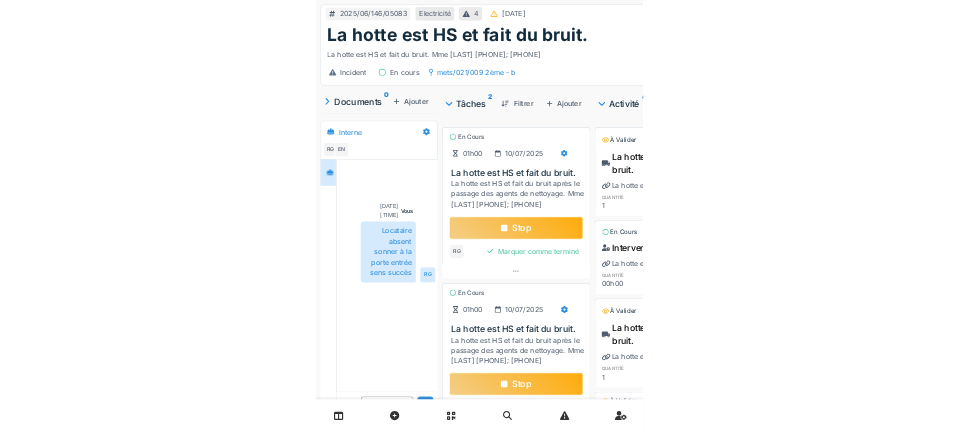 scroll, scrollTop: 8, scrollLeft: 0, axis: vertical 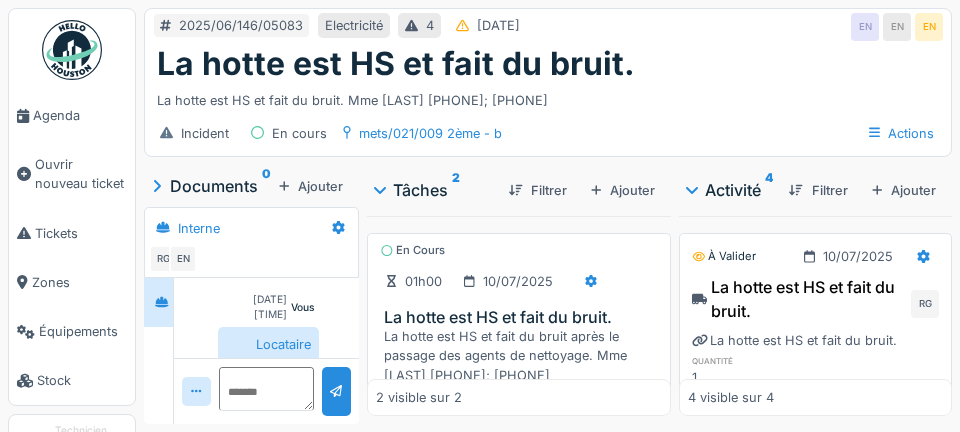 click on "Agenda" at bounding box center (80, 115) 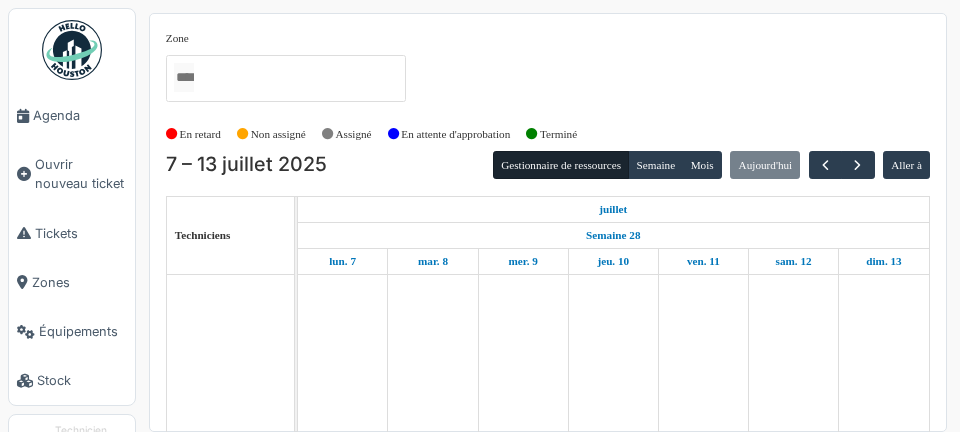 scroll, scrollTop: 0, scrollLeft: 0, axis: both 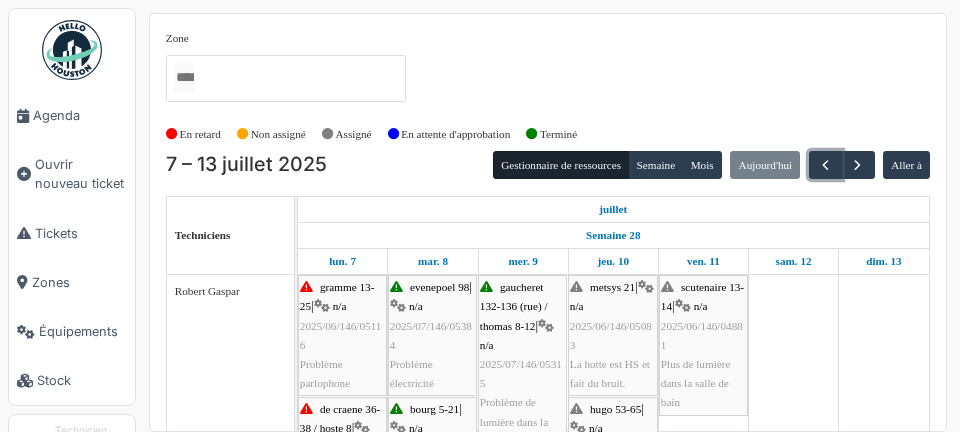 click at bounding box center [825, 165] 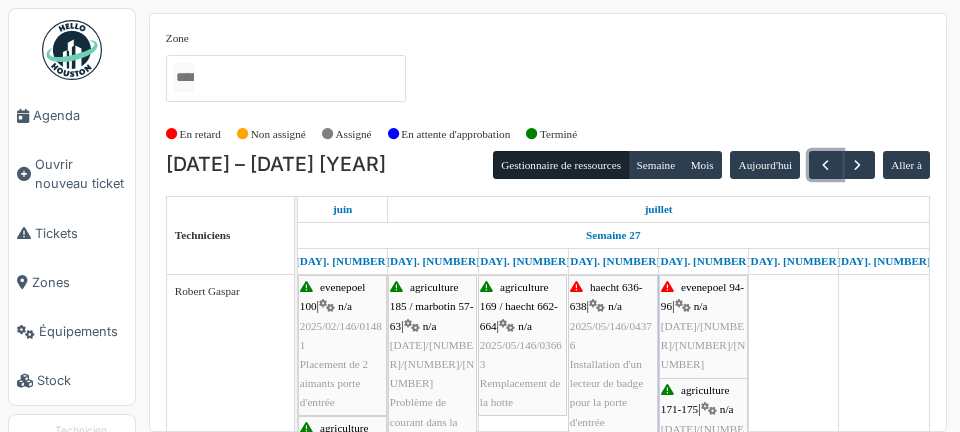 scroll, scrollTop: 27, scrollLeft: 0, axis: vertical 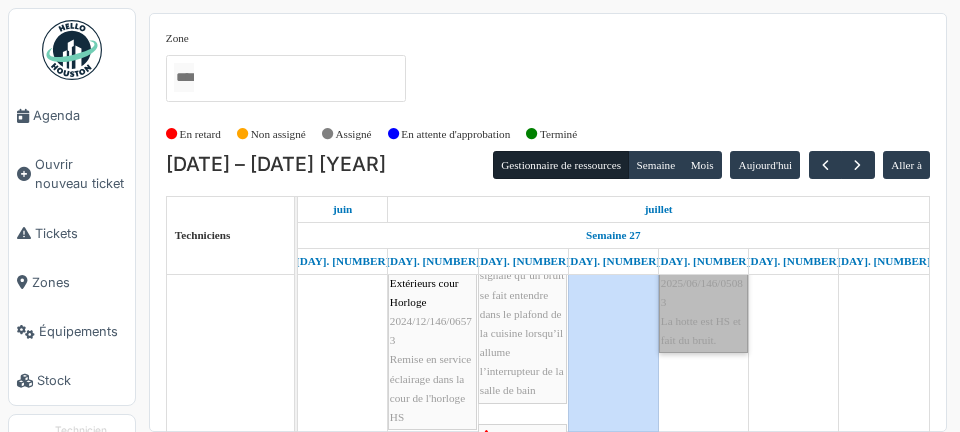 click on "metsys 21
|     n/a
[DATE]/[NUMBER]/[NUMBER]
La hotte est HS et fait du bruit." at bounding box center (703, 292) 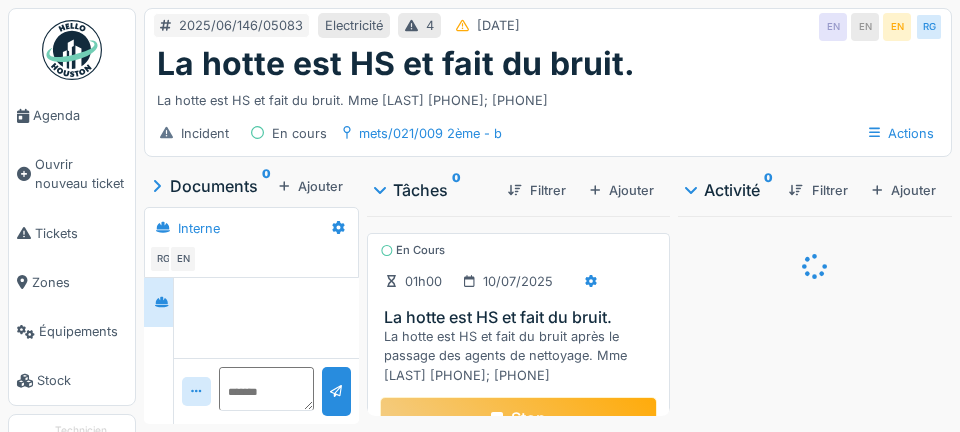scroll, scrollTop: 0, scrollLeft: 0, axis: both 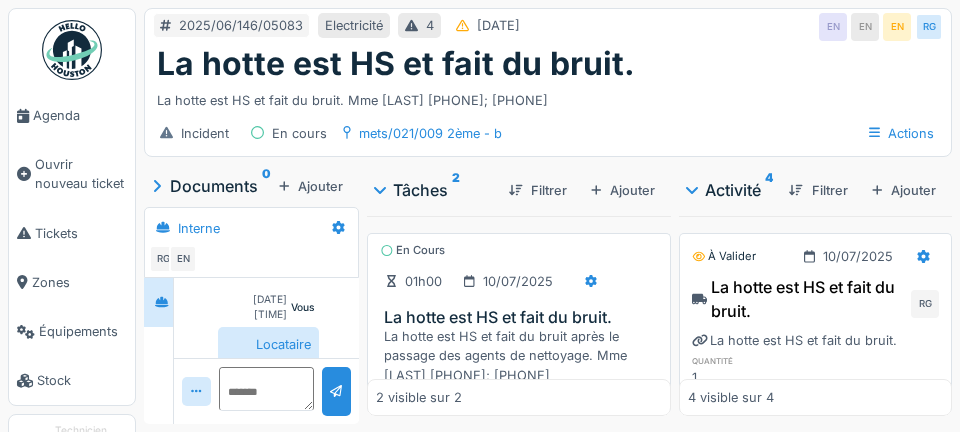 click on "Agenda" at bounding box center [80, 115] 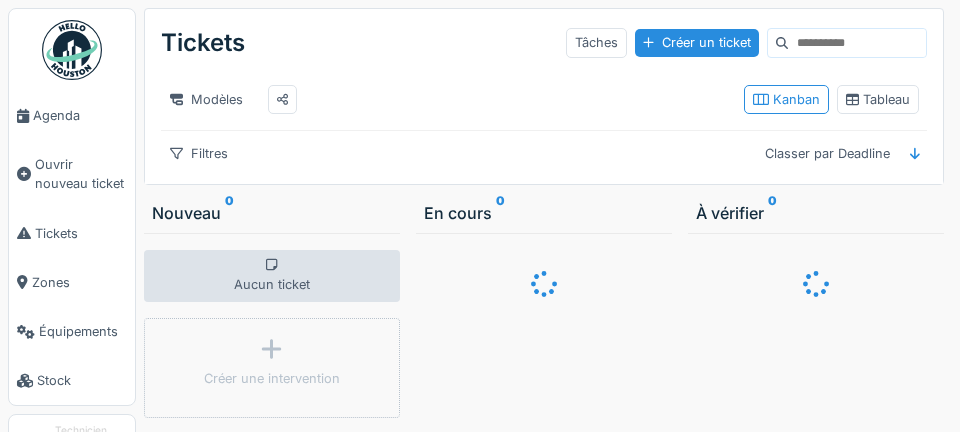scroll, scrollTop: 0, scrollLeft: 0, axis: both 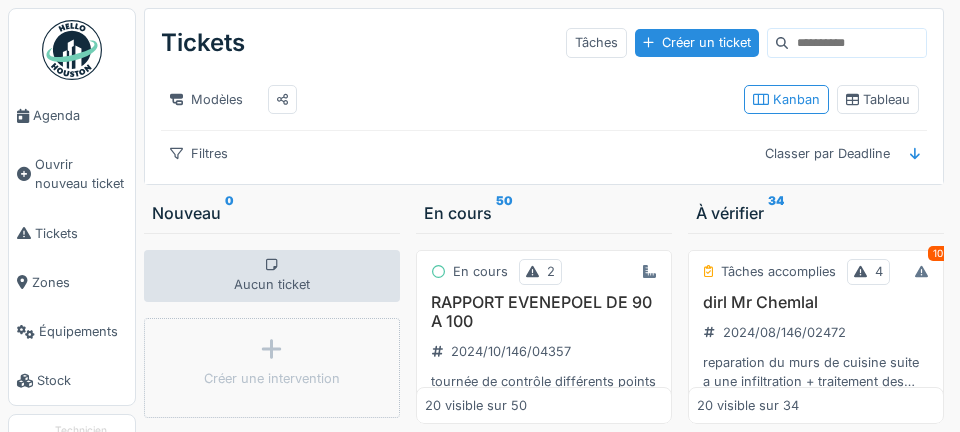 click on "Agenda" at bounding box center [80, 115] 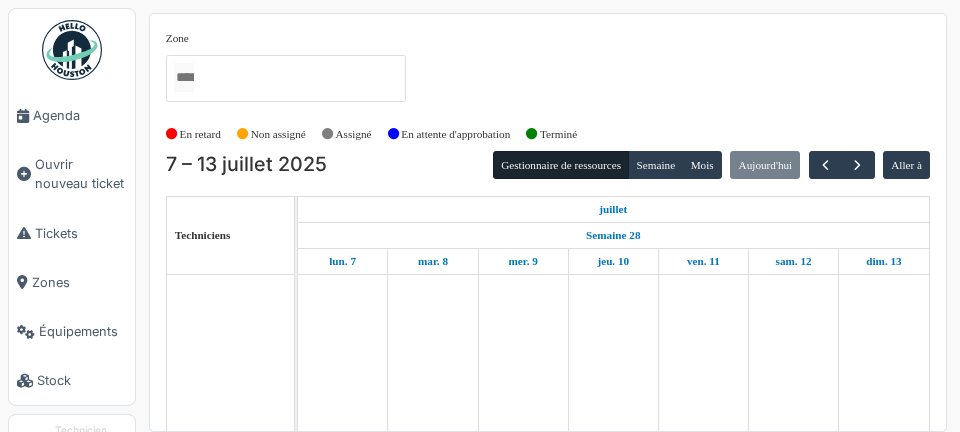 scroll, scrollTop: 0, scrollLeft: 0, axis: both 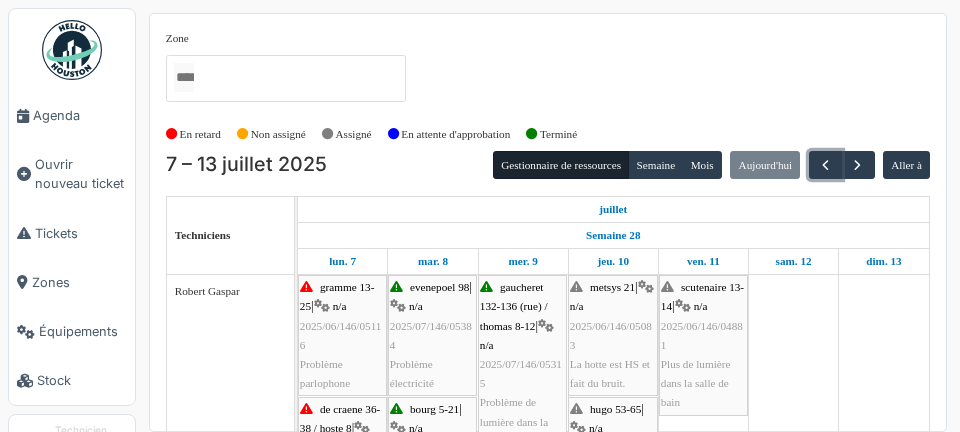 click at bounding box center [825, 165] 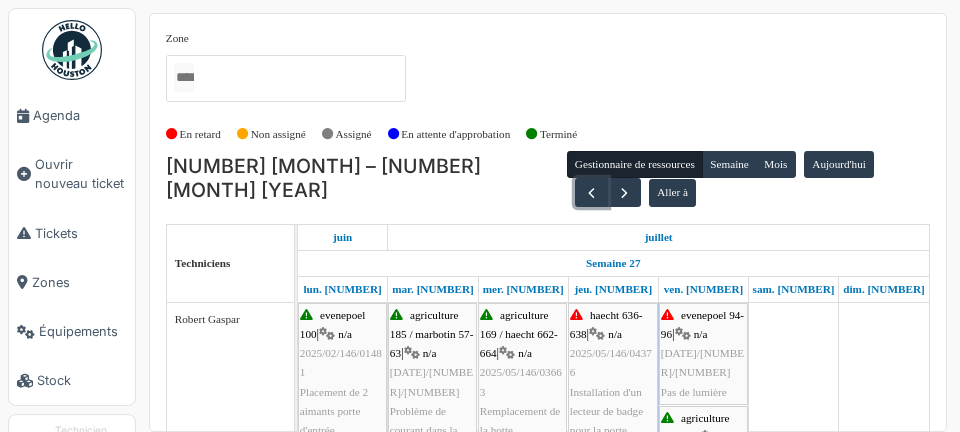 scroll, scrollTop: 54, scrollLeft: 0, axis: vertical 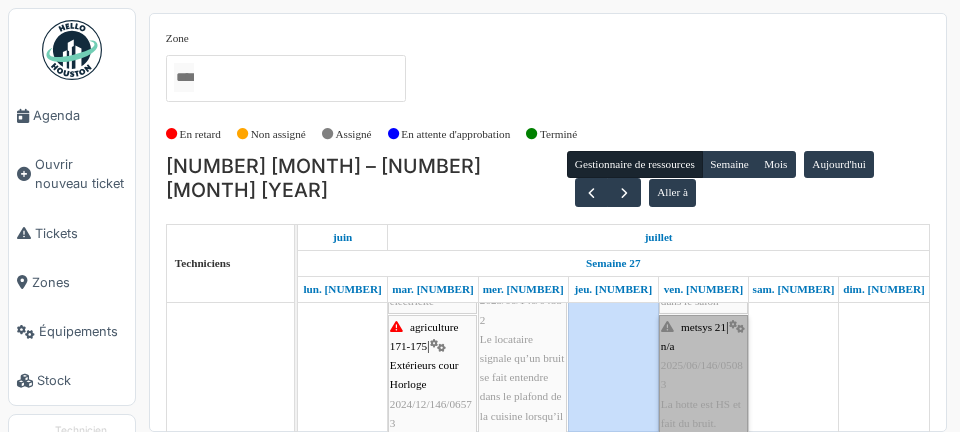 click on "metsys 21
|     n/a
2025/06/146/05083
La hotte est HS et fait du bruit." at bounding box center (703, 375) 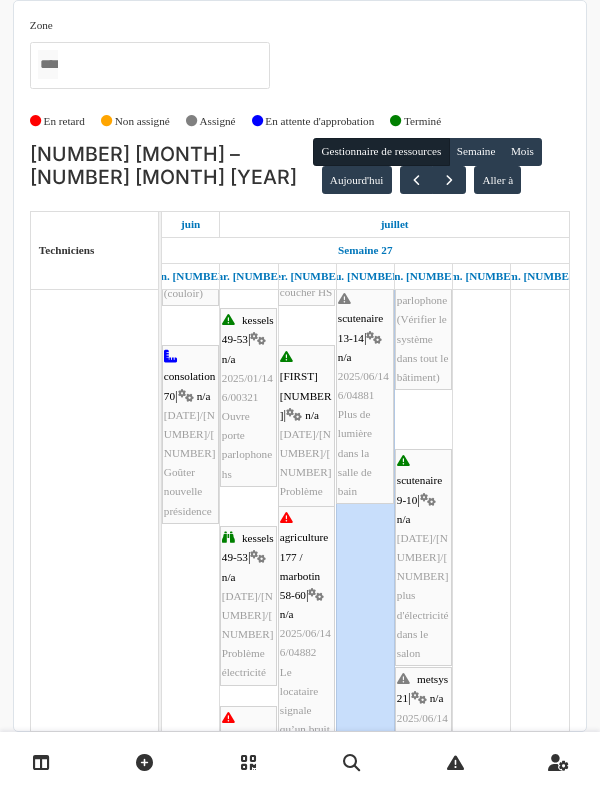 scroll, scrollTop: 0, scrollLeft: 0, axis: both 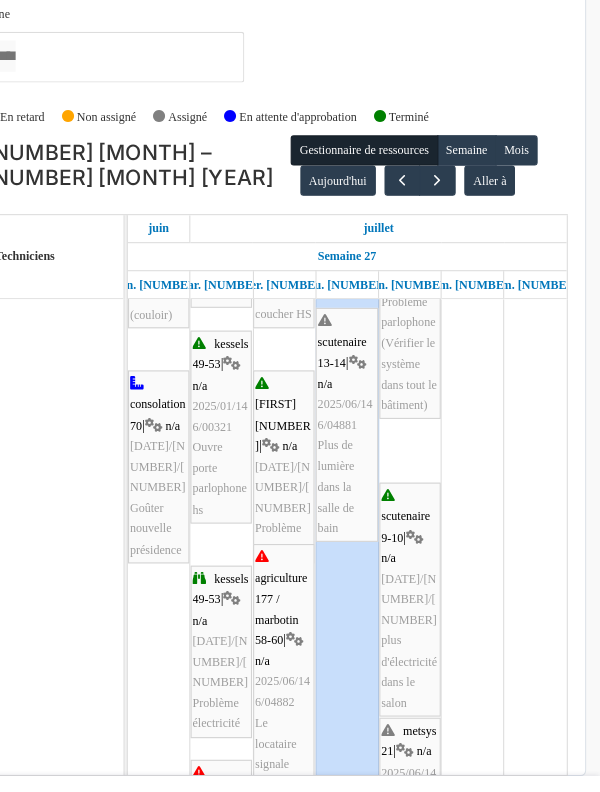 click on "Zone
agri/[NUMBER]/[NUMBER] 2ème gauche agriculture [NUMBER] / haecht [NUMBER]-[NUMBER] agriculture [NUMBER]-[NUMBER] agriculture [NUMBER] / marbotin [NUMBER]-[NUMBER] agriculture [NUMBER] / marbotin [NUMBER]-[NUMBER] anethan [NUMBER] apollo [NUMBER] apollo [NUMBER] azalées [NUMBER]-[NUMBER] bourg [NUMBER]-[NUMBER] brabant [NUMBER] brand [NUMBER] chardons [NUMBER] chomé [NUMBER] cologne [NUMBER] consolation [NUMBER] constitution [NUMBER] coopman [NUMBER] corbeau [NUMBER] / helmet [NUMBER] corbeau [NUMBER]-[NUMBER] corbeau [NUMBER] corbeau [NUMBER]-[NUMBER] coteaux [NUMBER] courtens [NUMBER] courtens [NUMBER] courtens [NUMBER] courtens [NUMBER] COUT/[NUMBER]/[NUMBER] 3ème de craene [NUMBER] de craene [NUMBER] de craene [NUMBER]-[NUMBER] / hoste [NUMBER] de craene [NUMBER] de craene [NUMBER]-[NUMBER] / guffens [NUMBER]-[NUMBER] de craene [NUMBER]-[NUMBER] / foucart [NUMBER] de craene [NUMBER]-[NUMBER] / foucart [NUMBER]-[NUMBER] desmet [NUMBER] destrée [NUMBER] destrée [NUMBER] eenens [NUMBER] eenens [NUMBER] evenepoel [NUMBER]-[NUMBER] evenepoel [NUMBER]-[NUMBER] evenepoel [NUMBER] evenepoel [NUMBER] foch [NUMBER] foch [NUMBER] foucart [NUMBER] foucart [NUMBER]-[NUMBER] foucart [NUMBER] / hoste [NUMBER]-[NUMBER] foucart [NUMBER] foucart [NUMBER] foucart [NUMBER] foucart [NUMBER] foucart [NUMBER]-[NUMBER] foucart [NUMBER] foucart [NUMBER] foucart [NUMBER] foyer schaerbeekois [NUMBER]-[NUMBER] france [NUMBER] / rodenbach [NUMBER]-[NUMBER] gallait [NUMBER] gallait [NUMBER]" at bounding box center (300, 61) 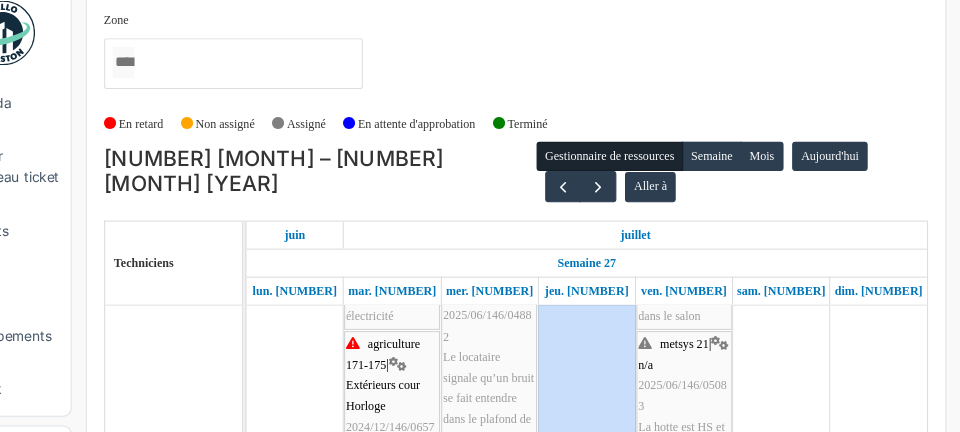 scroll, scrollTop: 612, scrollLeft: 0, axis: vertical 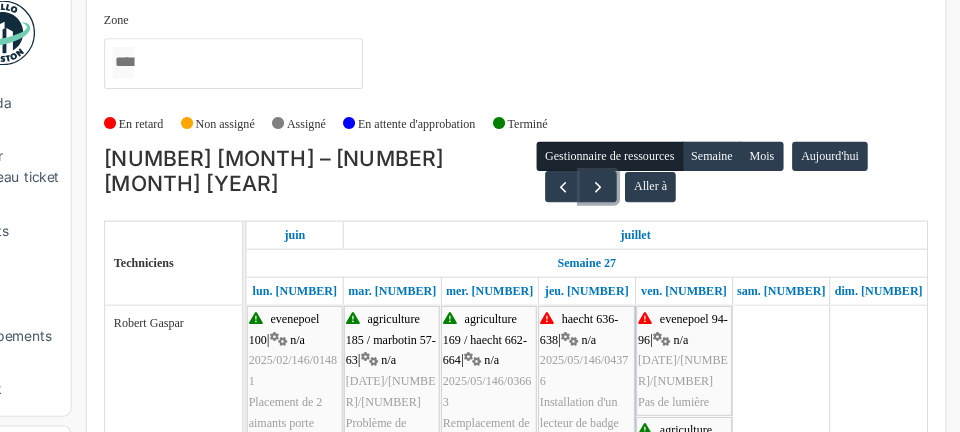 click at bounding box center [624, 193] 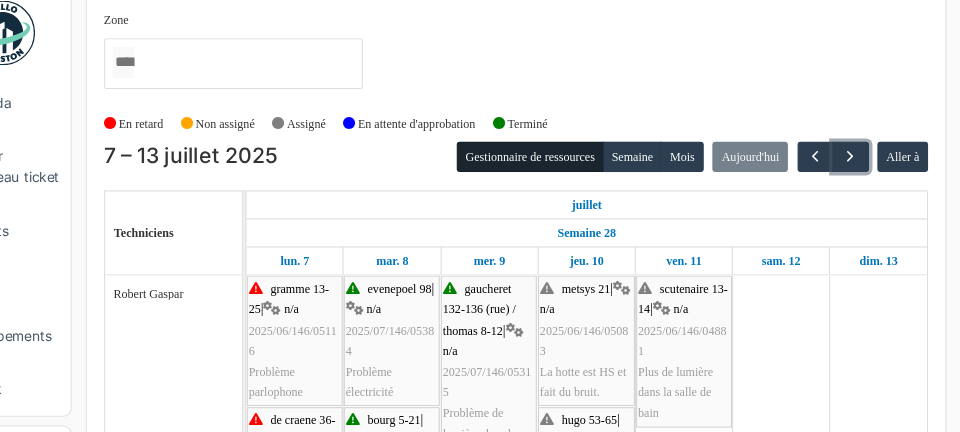 scroll, scrollTop: 66, scrollLeft: 0, axis: vertical 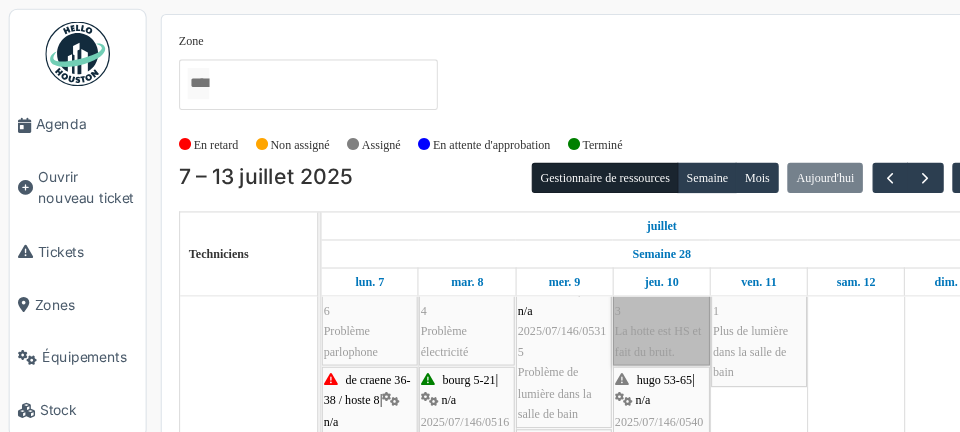 click on "metsys 21
|     n/a
2025/06/146/05083
La hotte est HS et fait du bruit." at bounding box center (613, 278) 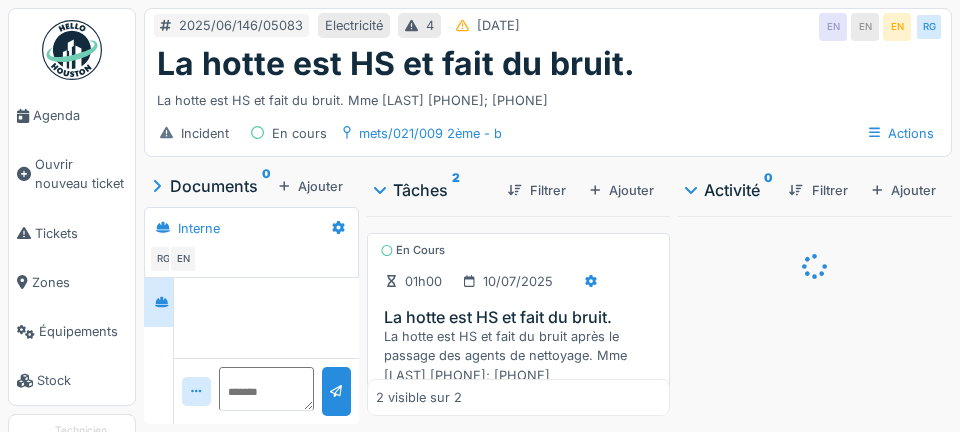 scroll, scrollTop: 0, scrollLeft: 0, axis: both 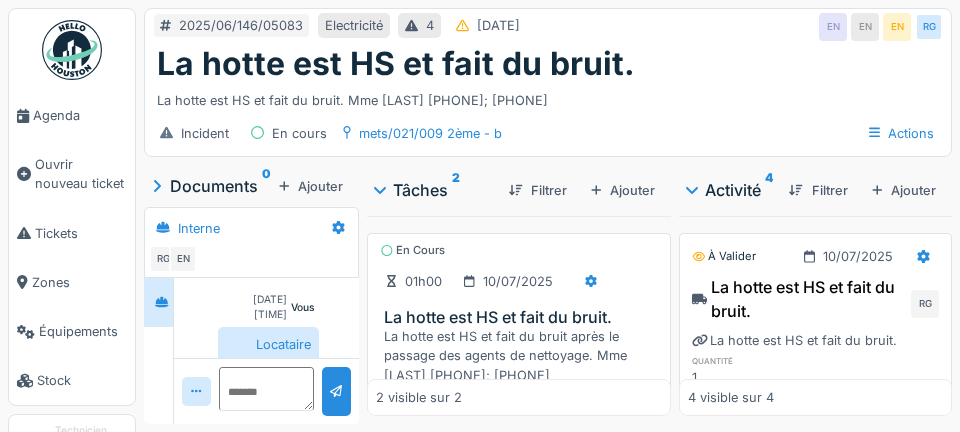 click on "Agenda" at bounding box center [80, 115] 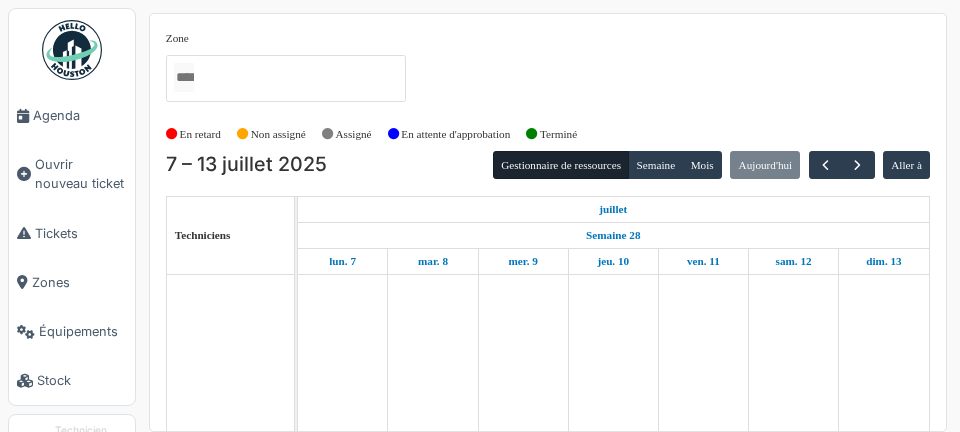 scroll, scrollTop: 0, scrollLeft: 0, axis: both 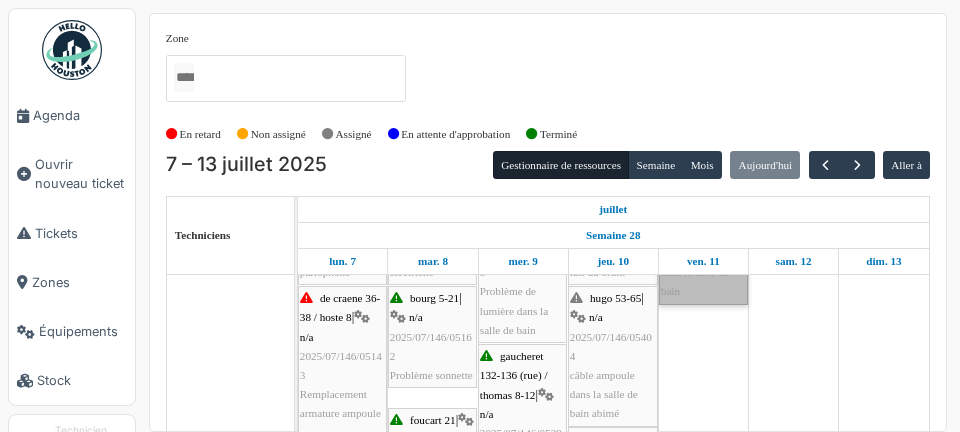 click on "[LAST] 13-14
|     n/a
2025/06/146/04881
Plus de lumière dans la salle de bain" at bounding box center (703, 234) 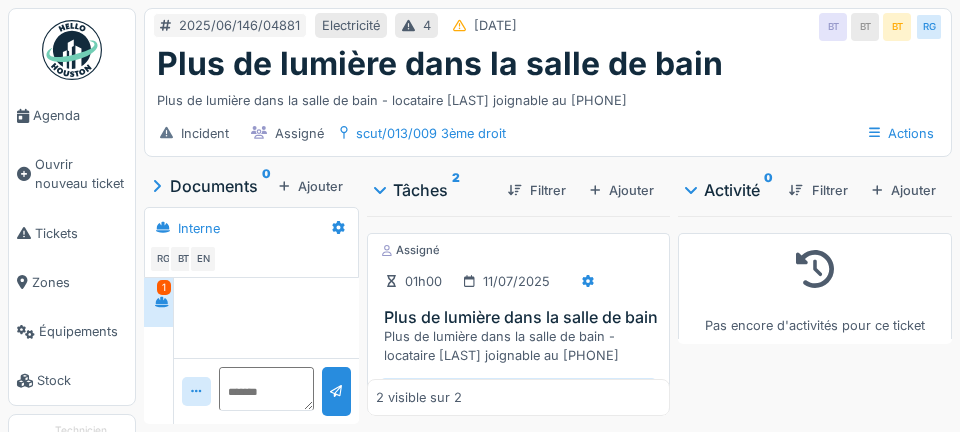 scroll, scrollTop: 0, scrollLeft: 0, axis: both 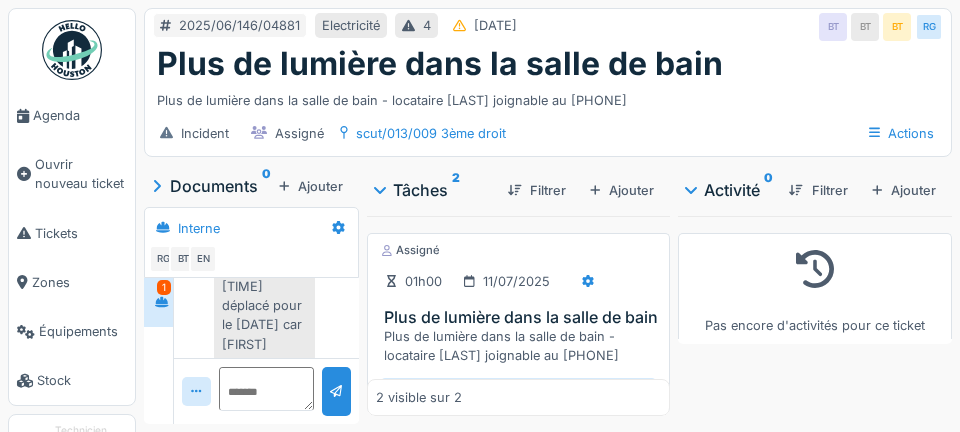 click on "Plus de lumière dans la salle de bain" at bounding box center (522, 317) 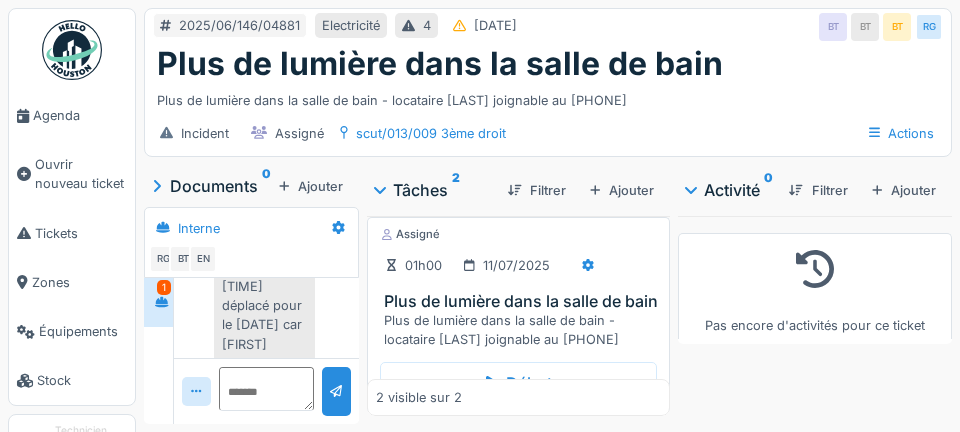 scroll, scrollTop: 96, scrollLeft: 0, axis: vertical 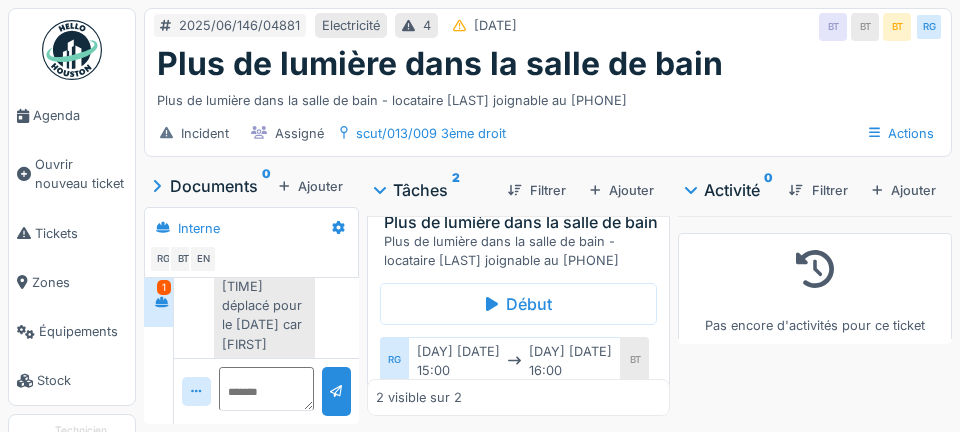 click on "Agenda" at bounding box center (80, 115) 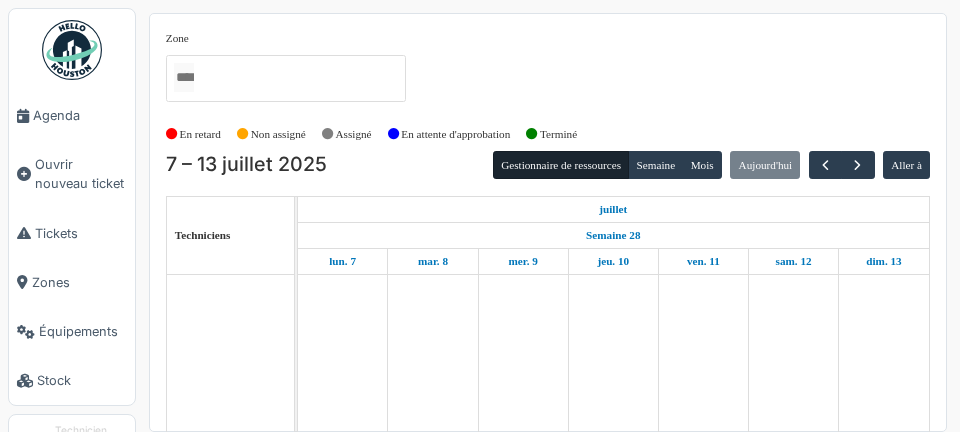 scroll, scrollTop: 0, scrollLeft: 0, axis: both 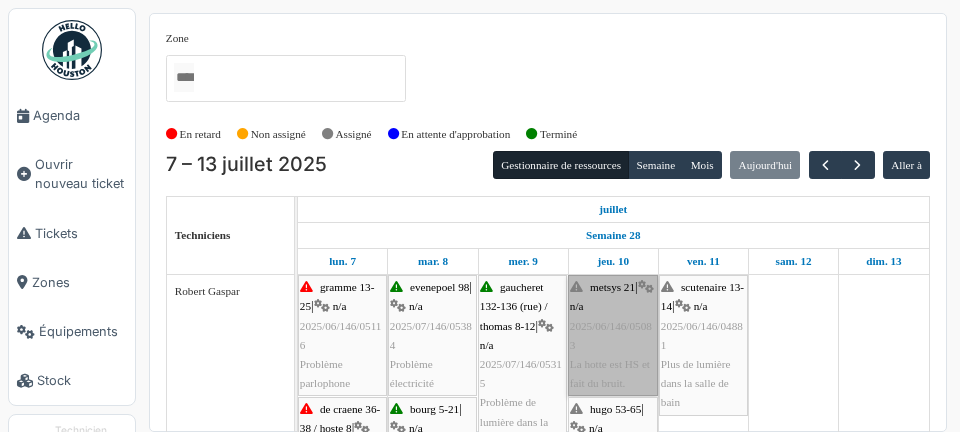 click on "metsys 21
|     n/a
[DATE]/[NUMBER]/[NUMBER]
La hotte est HS et fait du bruit." at bounding box center [613, 335] 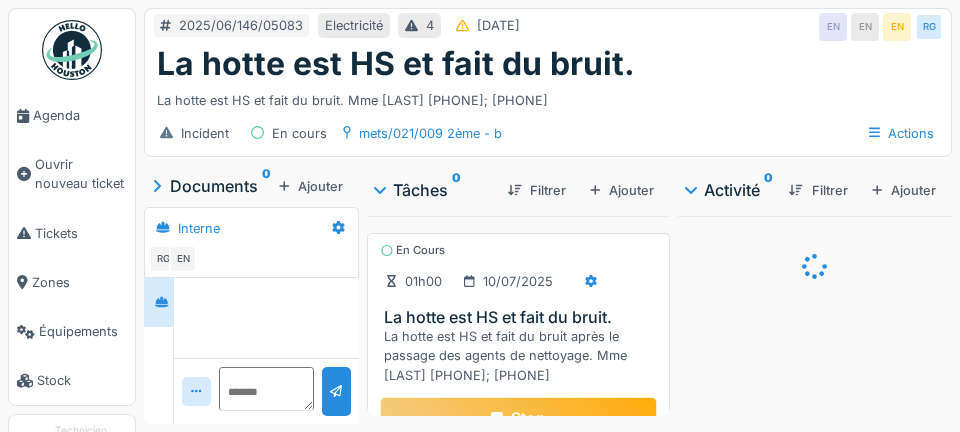 scroll, scrollTop: 0, scrollLeft: 0, axis: both 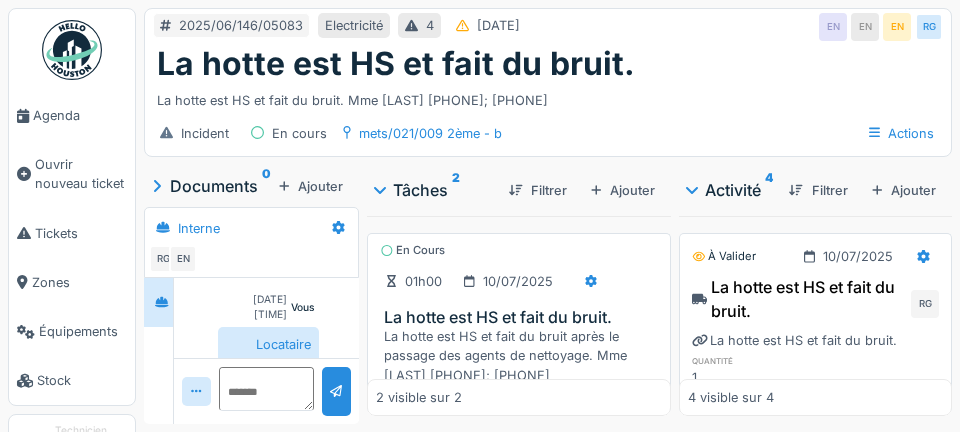 click on "Stop" at bounding box center (519, 418) 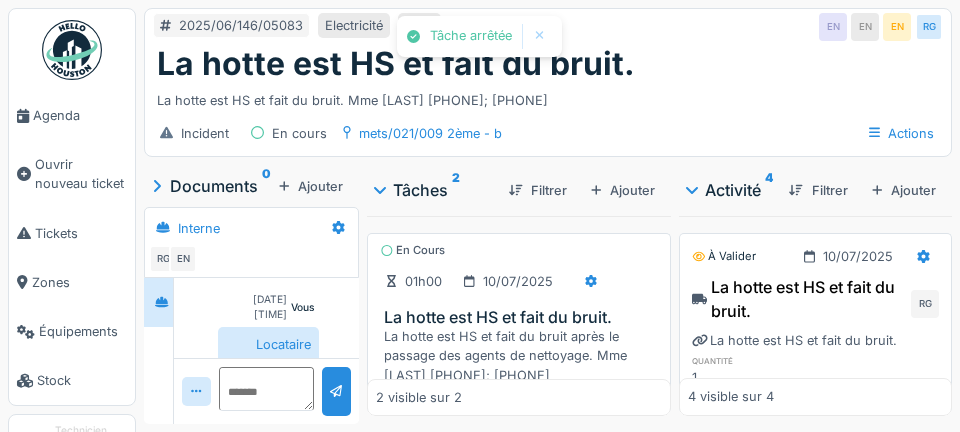 click on "Agenda" at bounding box center [80, 115] 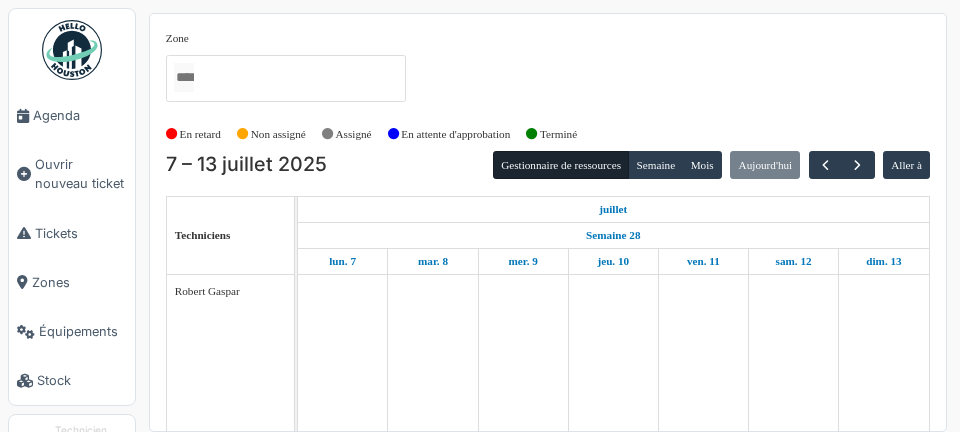 scroll, scrollTop: 0, scrollLeft: 0, axis: both 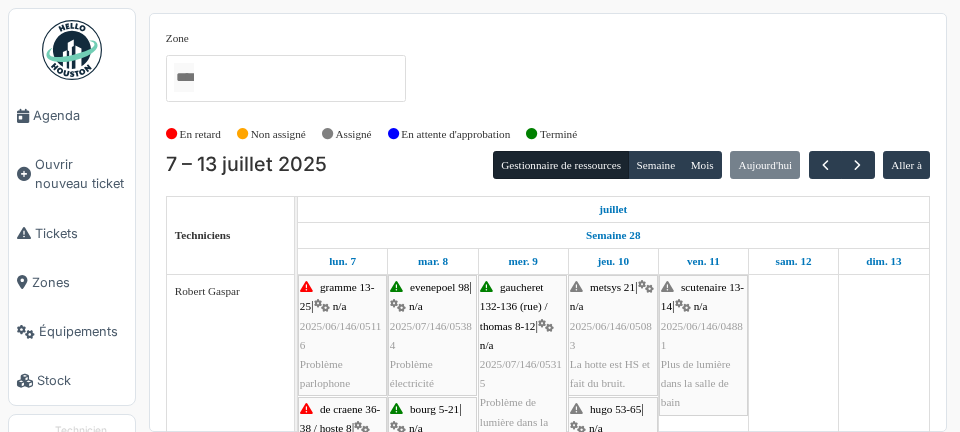 click on "Zone
agri/[NUMBER]/[NUMBER] 2ème gauche agriculture [NUMBER] / haecht [NUMBER]-[NUMBER] agriculture [NUMBER]-[NUMBER] agriculture [NUMBER] / marbotin [NUMBER]-[NUMBER] agriculture [NUMBER] / marbotin [NUMBER]-[NUMBER] anethan [NUMBER] apollo [NUMBER] apollo [NUMBER] azalées [NUMBER]-[NUMBER] bourg [NUMBER]-[NUMBER] brabant [NUMBER] brand [NUMBER] chardons [NUMBER] chomé [NUMBER] cologne [NUMBER] consolation [NUMBER] constitution [NUMBER] coopman [NUMBER] corbeau [NUMBER] / helmet [NUMBER] corbeau [NUMBER]-[NUMBER] corbeau [NUMBER] corbeau [NUMBER]-[NUMBER] coteaux [NUMBER] courtens [NUMBER] courtens [NUMBER] courtens [NUMBER] courtens [NUMBER] COUT/[NUMBER]/[NUMBER] 3ème de craene [NUMBER] de craene [NUMBER] de craene [NUMBER]-[NUMBER] / hoste [NUMBER] de craene [NUMBER] de craene [NUMBER]-[NUMBER] / guffens [NUMBER]-[NUMBER] de craene [NUMBER]-[NUMBER] / foucart [NUMBER] de craene [NUMBER]-[NUMBER] / foucart [NUMBER]-[NUMBER] desmet [NUMBER] destrée [NUMBER] destrée [NUMBER] eenens [NUMBER] eenens [NUMBER] evenepoel [NUMBER]-[NUMBER] evenepoel [NUMBER]-[NUMBER] evenepoel [NUMBER] evenepoel [NUMBER] foch [NUMBER] foch [NUMBER] foucart [NUMBER] foucart [NUMBER]-[NUMBER] foucart [NUMBER] / hoste [NUMBER]-[NUMBER] foucart [NUMBER] foucart [NUMBER] foucart [NUMBER] foucart [NUMBER] foucart [NUMBER]-[NUMBER] foucart [NUMBER] foucart [NUMBER] foucart [NUMBER] foyer schaerbeekois [NUMBER]-[NUMBER] france [NUMBER] / rodenbach [NUMBER]-[NUMBER] gallait [NUMBER] gallait [NUMBER]" at bounding box center [548, 74] 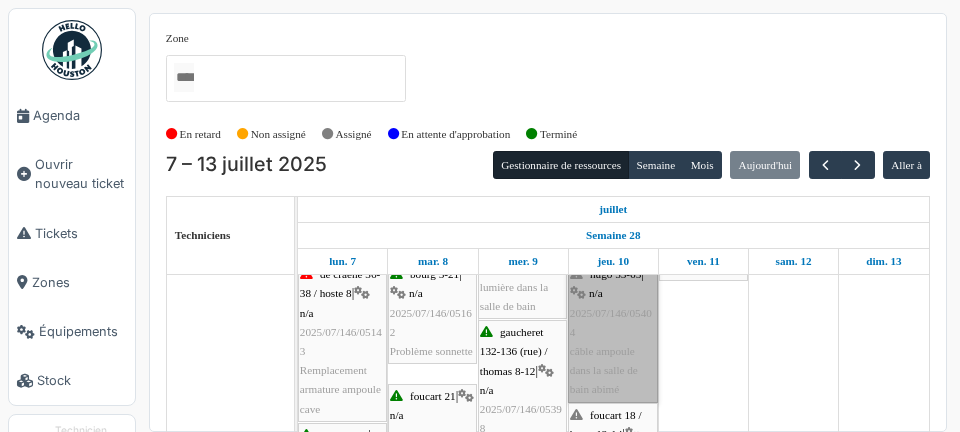 click on "[FIRST] [PHONE]
|     n/a
[DATE][NUMBER]/[NUMBER]
câble ampoule dans la salle de bain abimé" at bounding box center (613, 332) 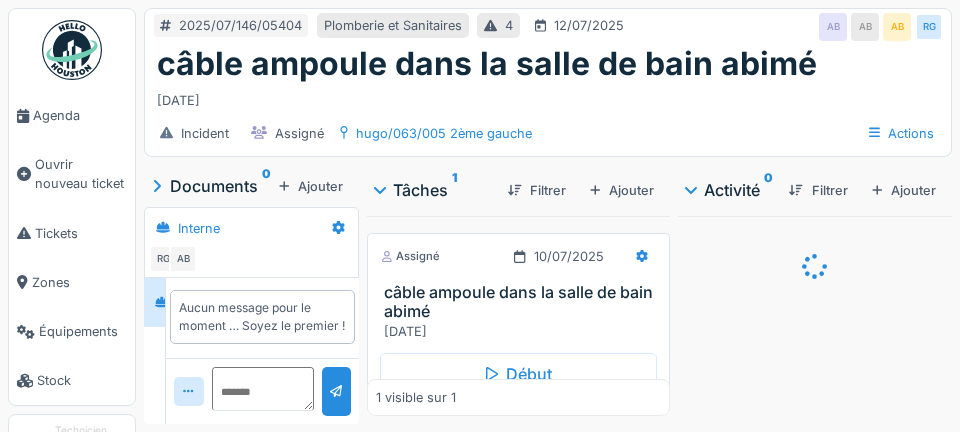 scroll, scrollTop: 0, scrollLeft: 0, axis: both 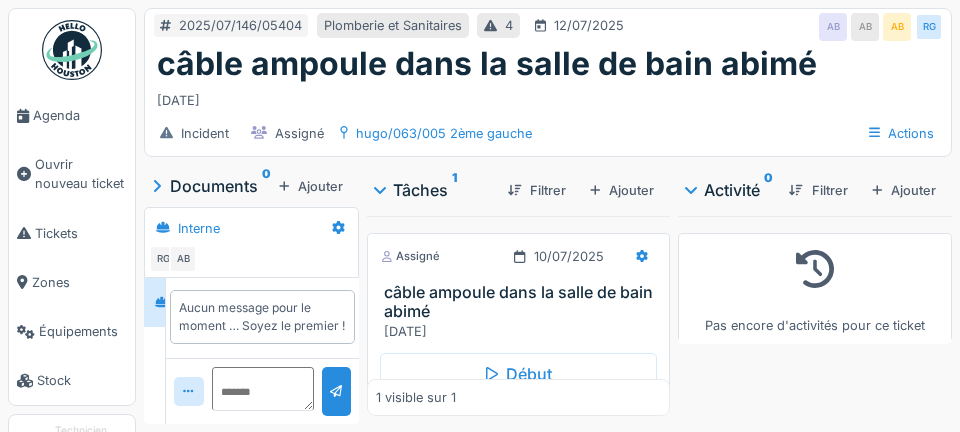 click on "Début" at bounding box center (518, 374) 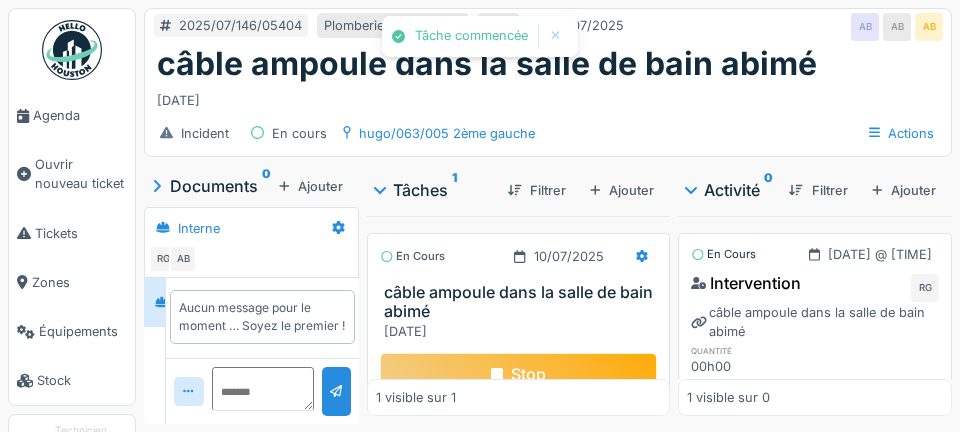 click 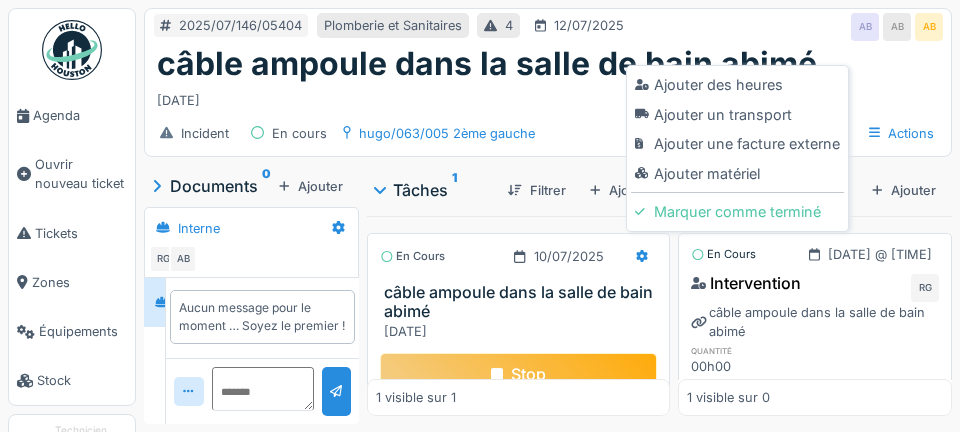 click on "Ajouter un transport" at bounding box center [737, 115] 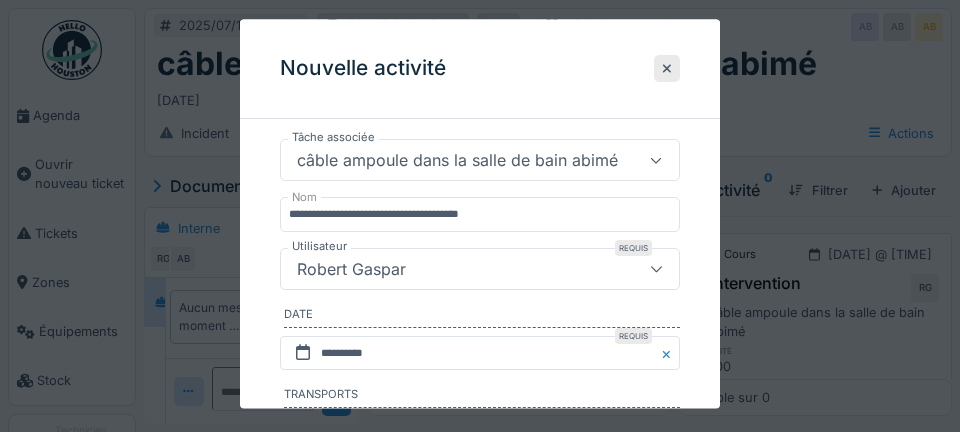 scroll, scrollTop: 379, scrollLeft: 0, axis: vertical 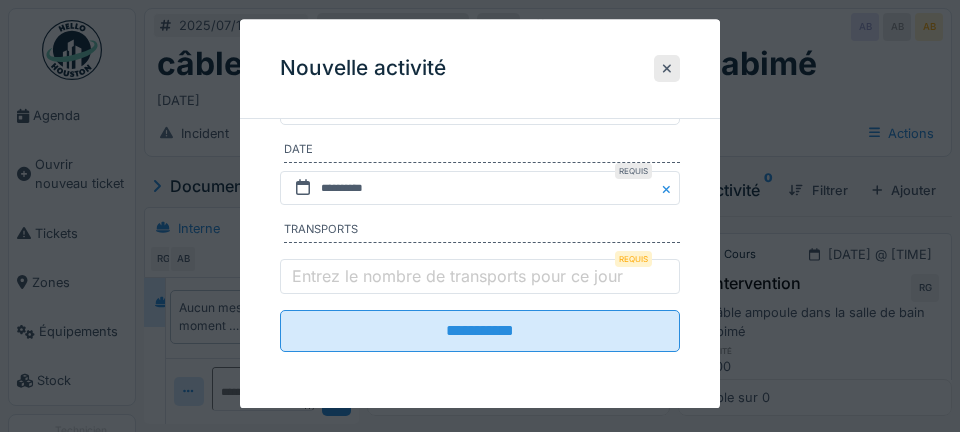 click on "Entrez le nombre de transports pour ce jour" at bounding box center [457, 276] 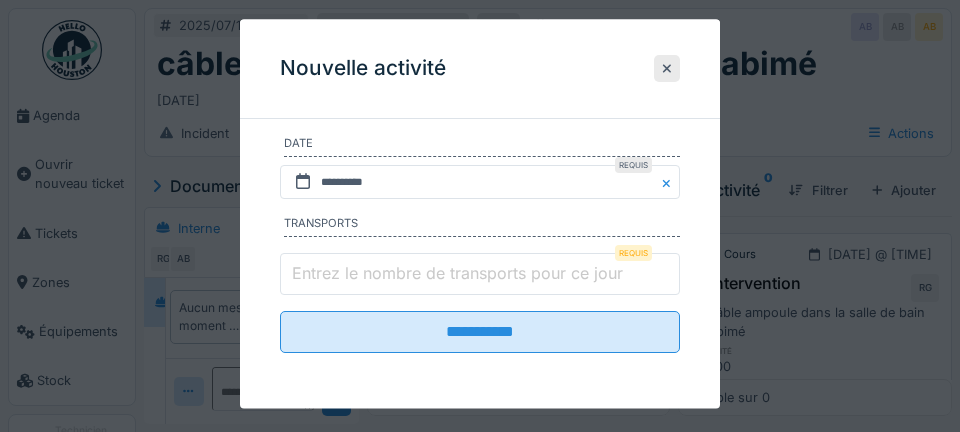 click on "Entrez le nombre de transports pour ce jour" at bounding box center (480, 275) 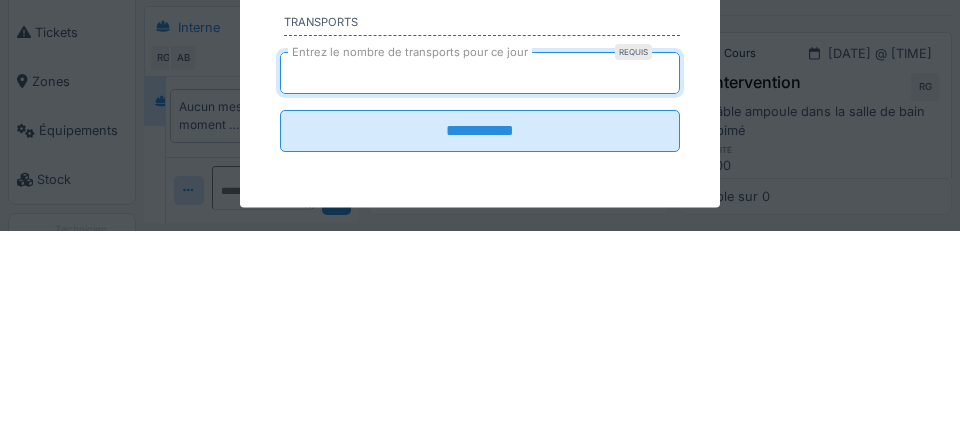 type on "*" 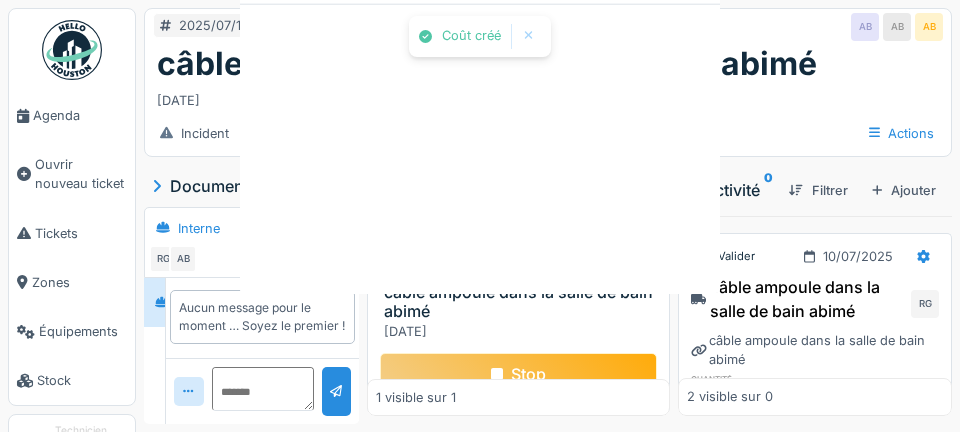 scroll, scrollTop: 0, scrollLeft: 0, axis: both 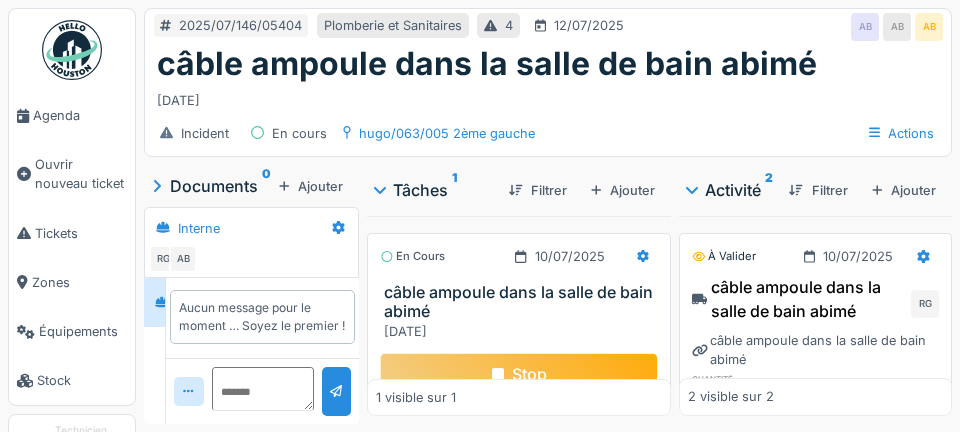 click 